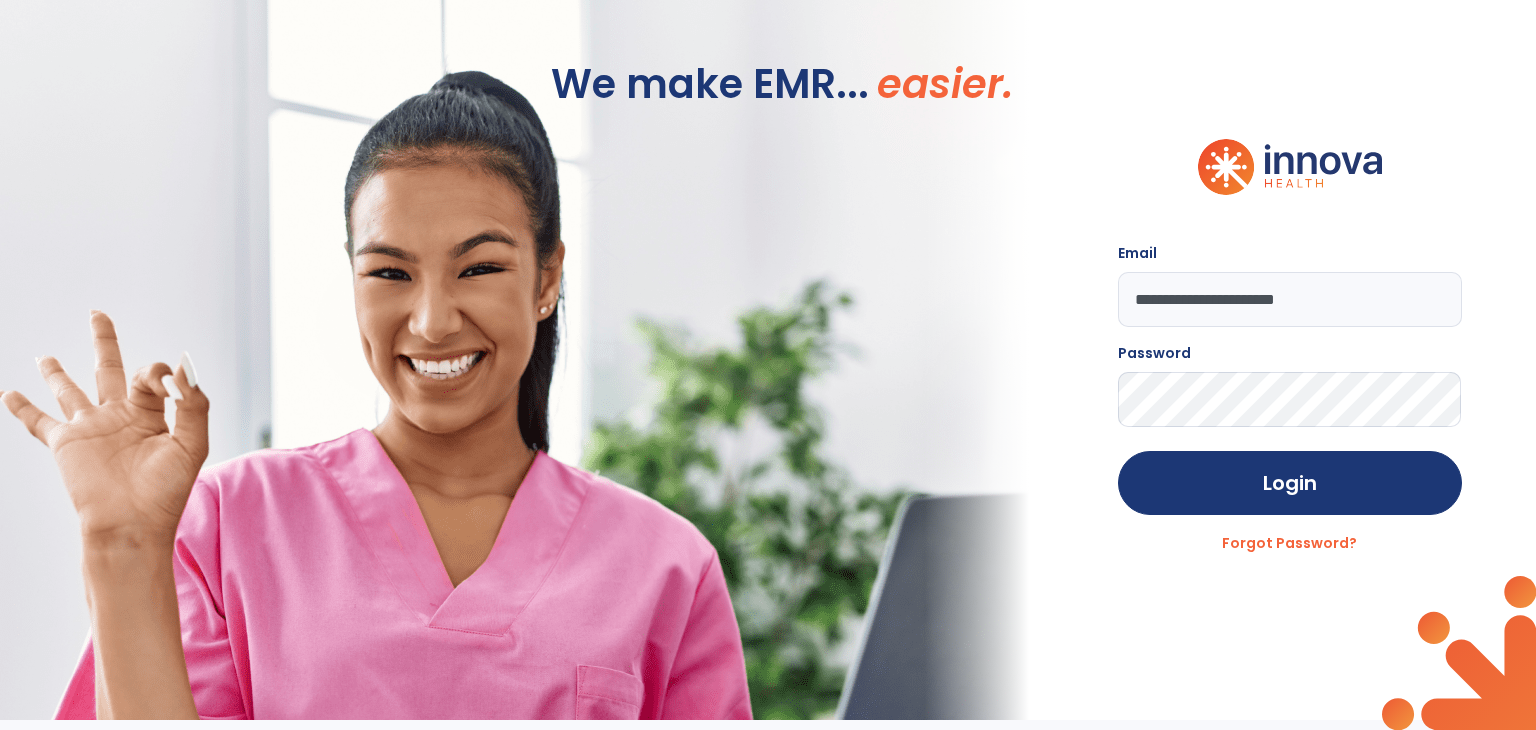 scroll, scrollTop: 0, scrollLeft: 0, axis: both 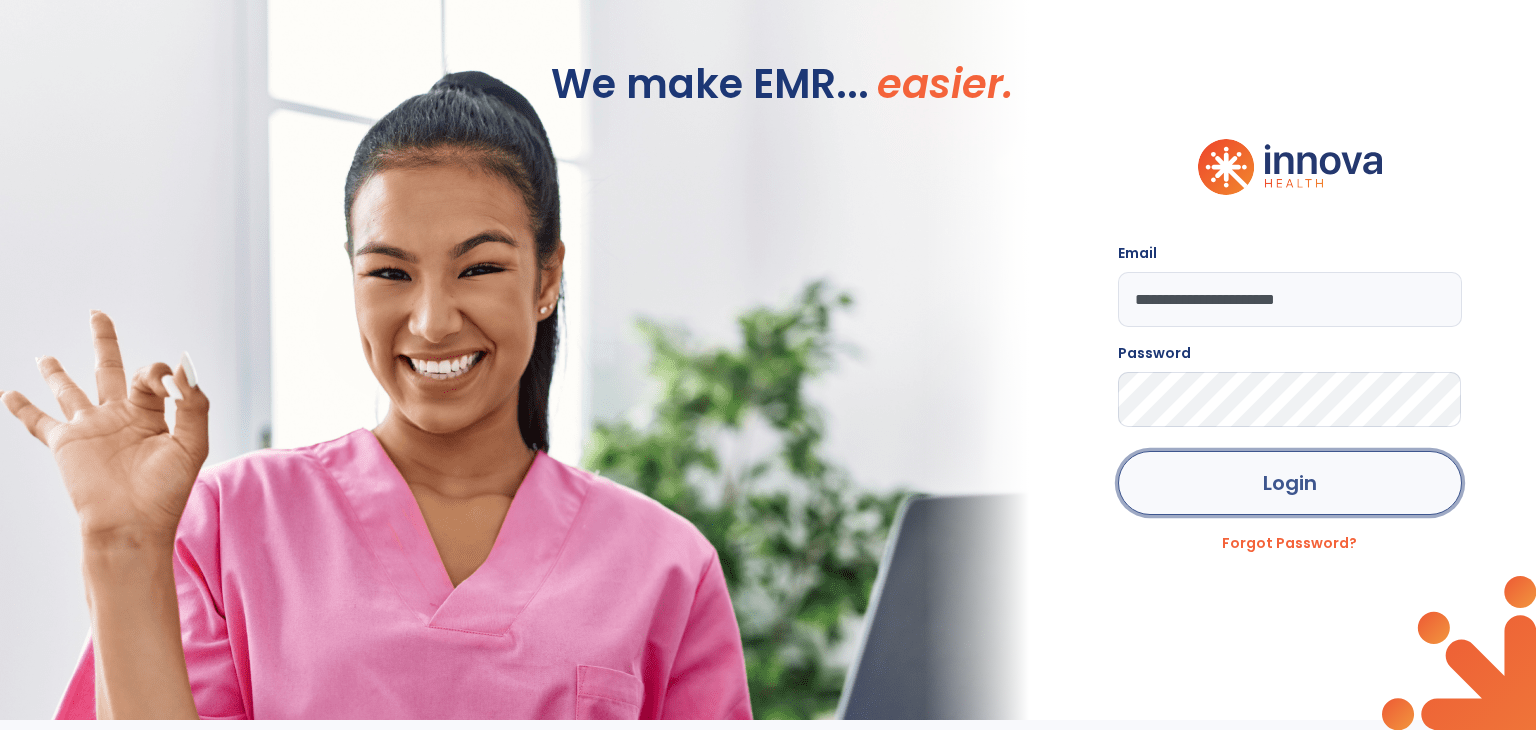 click on "Login" 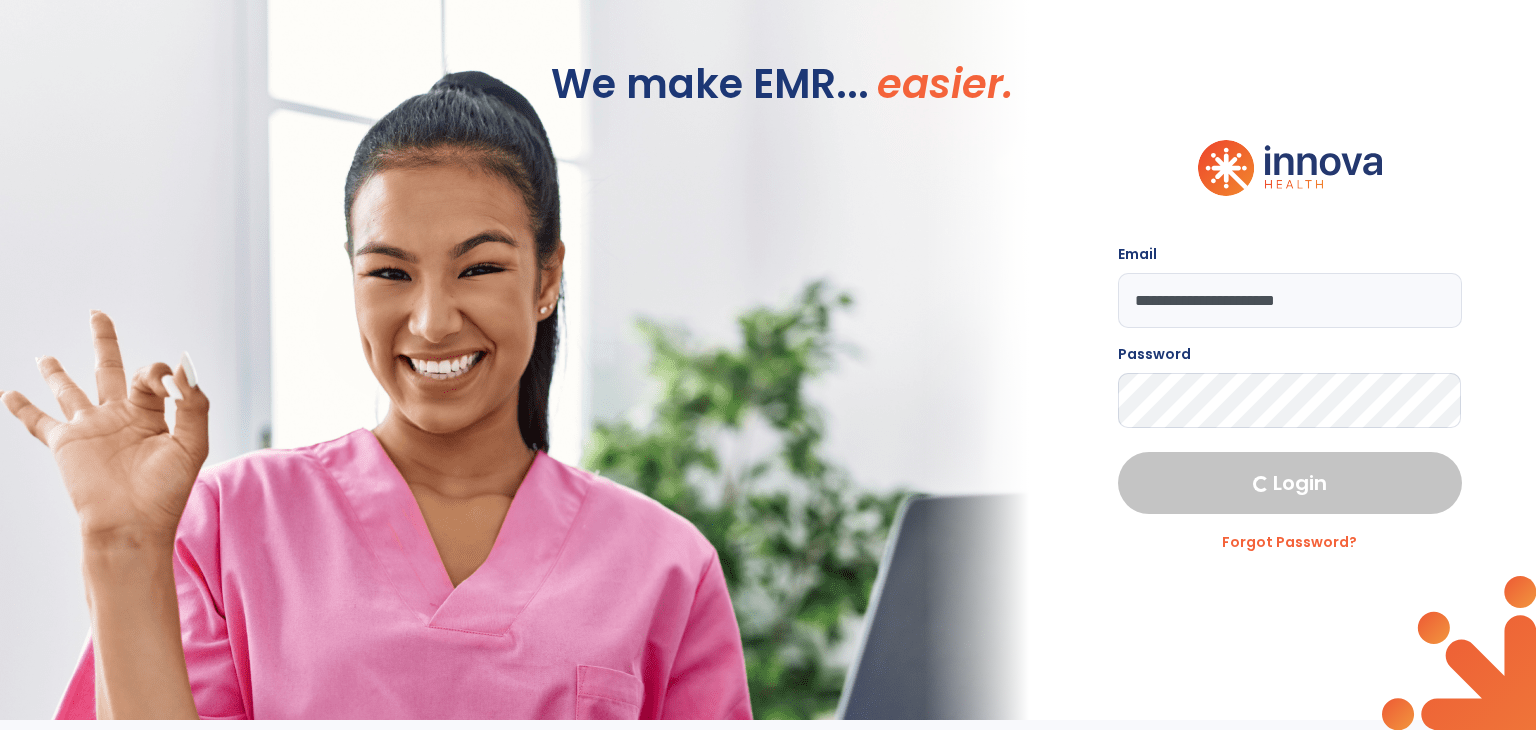 select on "***" 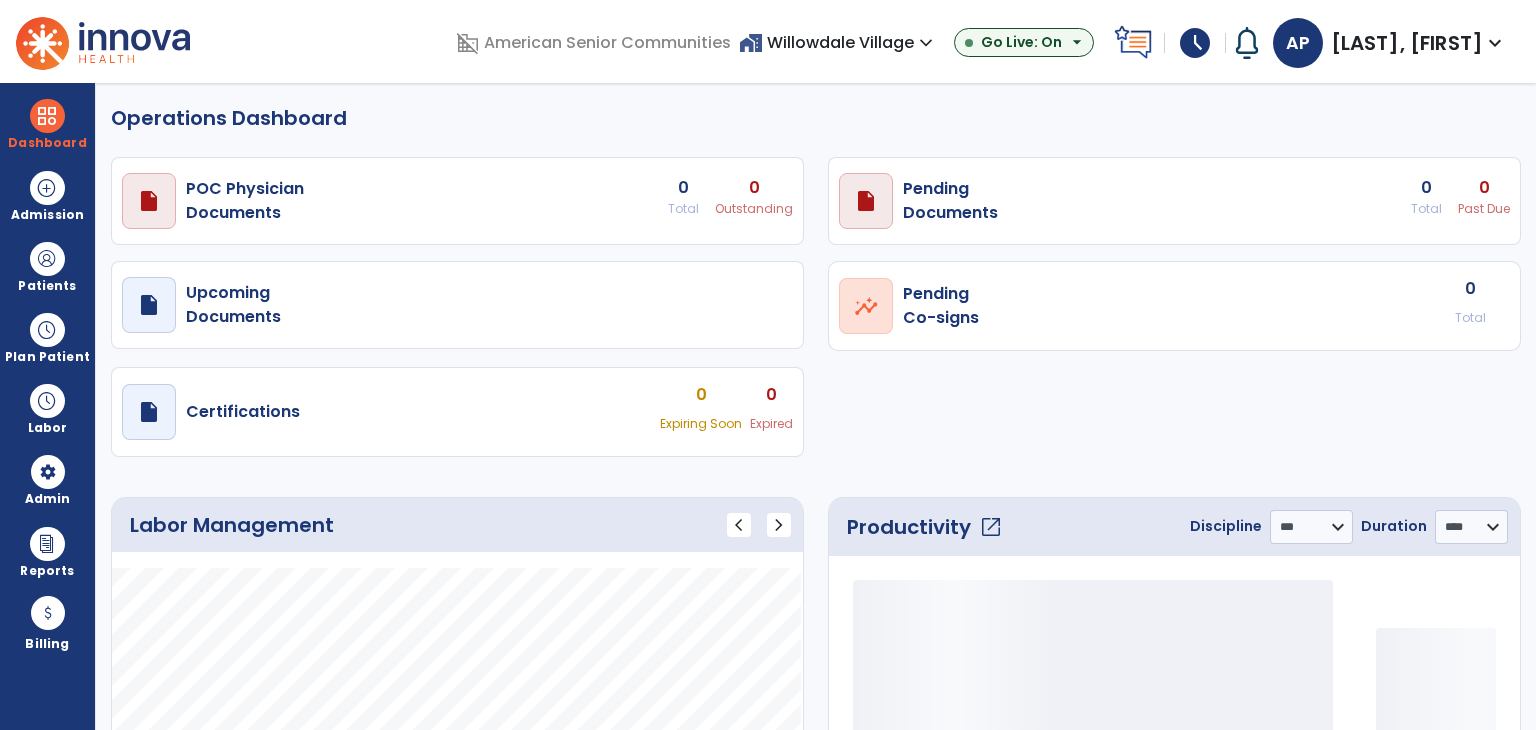 select on "***" 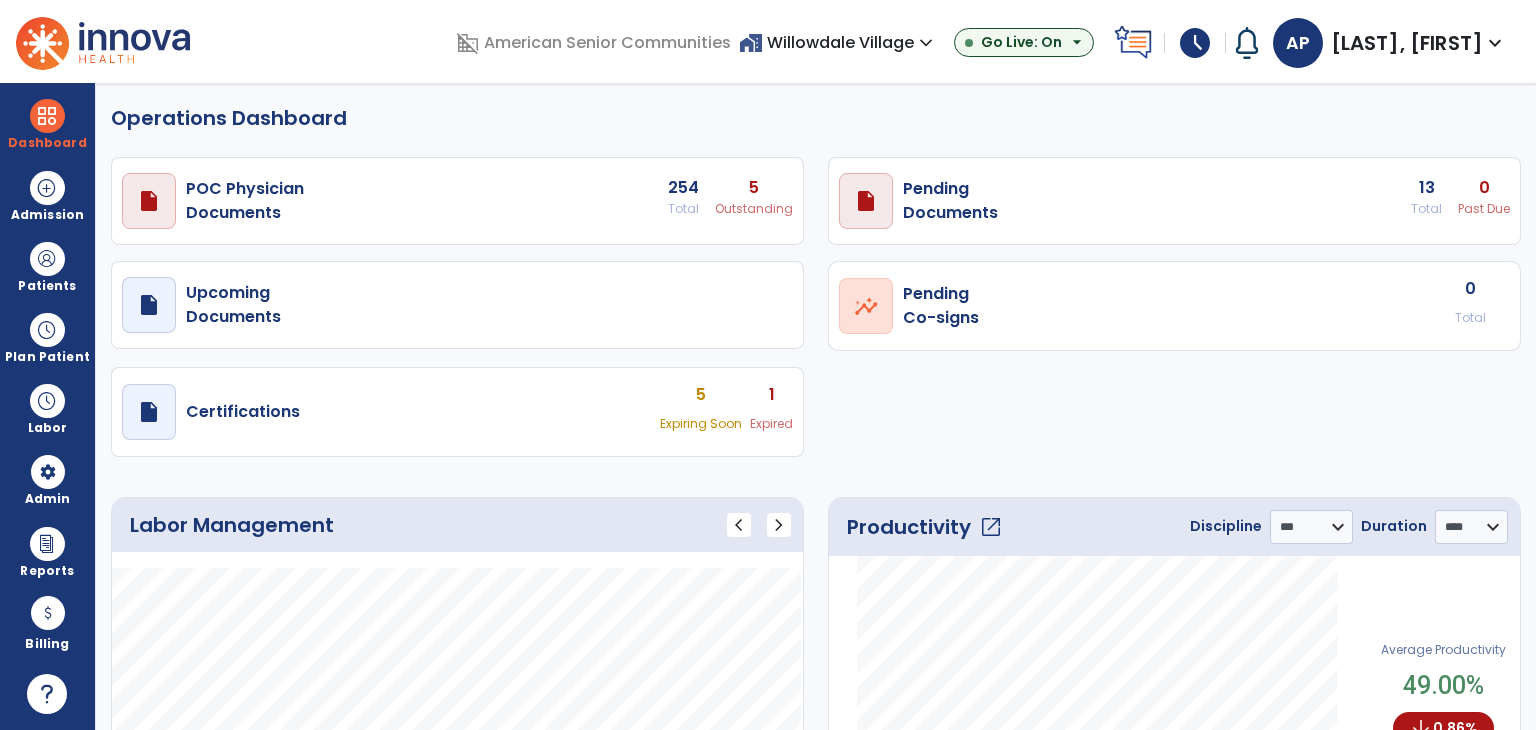 click on "home_work   Willowdale Village   expand_more" at bounding box center (838, 42) 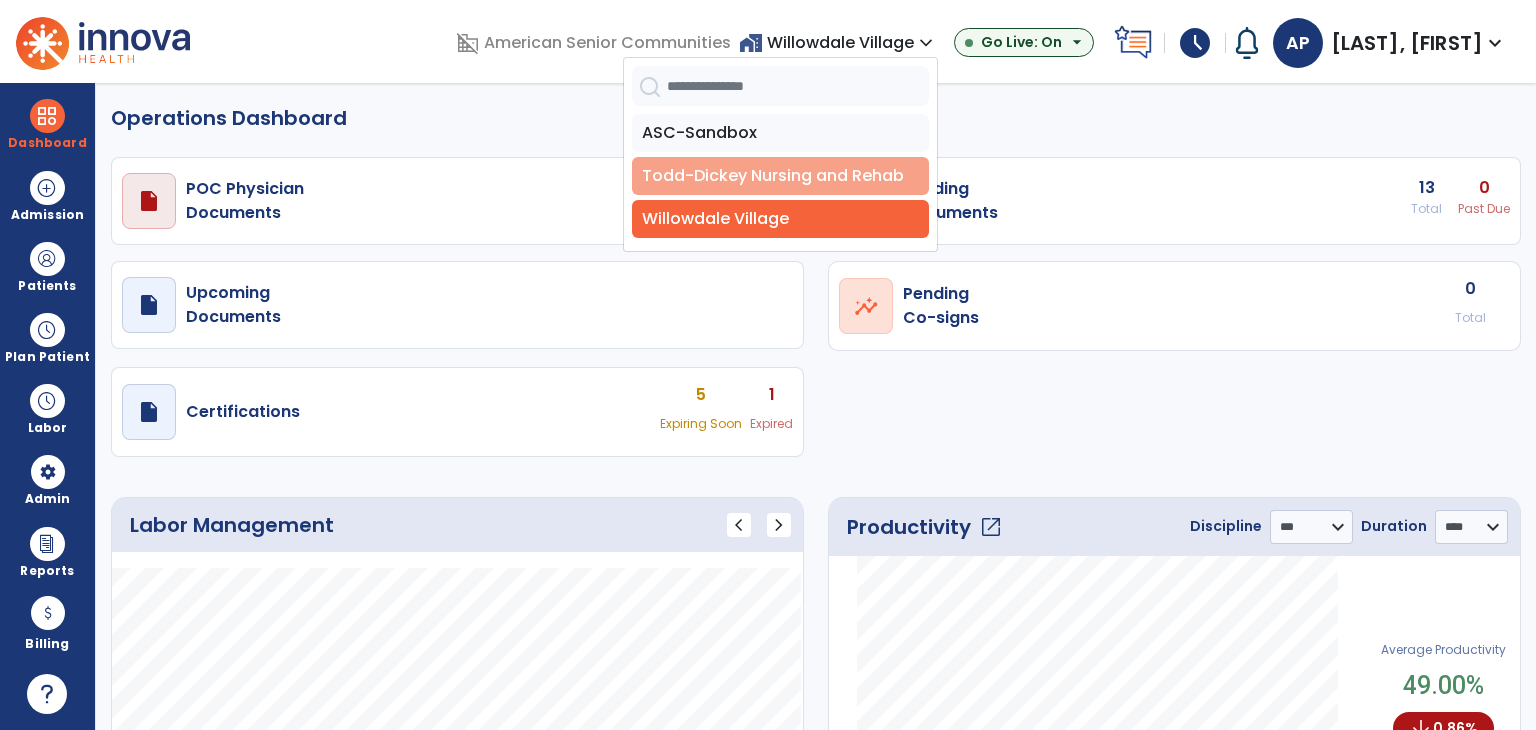 click on "Todd-Dickey Nursing and Rehab" at bounding box center (780, 176) 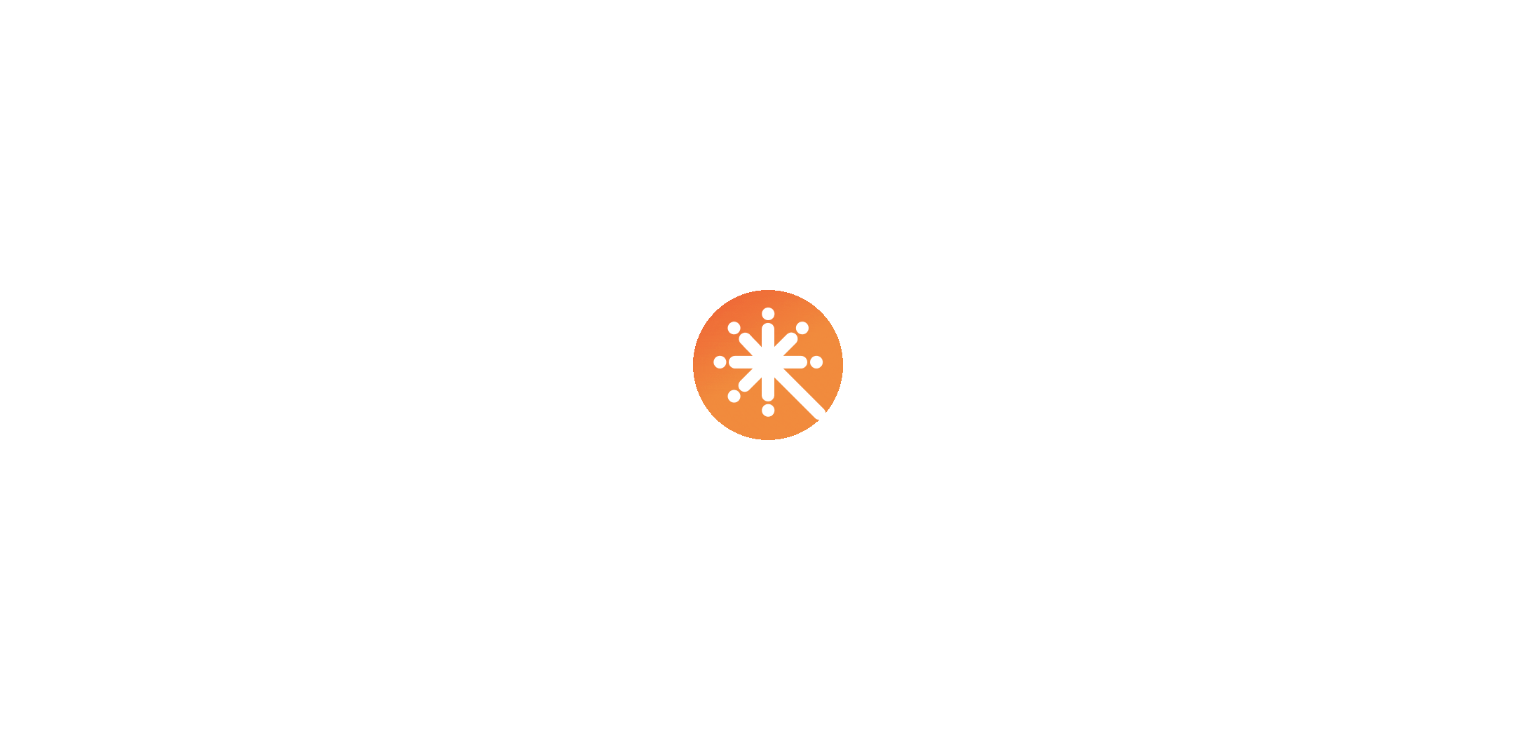 scroll, scrollTop: 0, scrollLeft: 0, axis: both 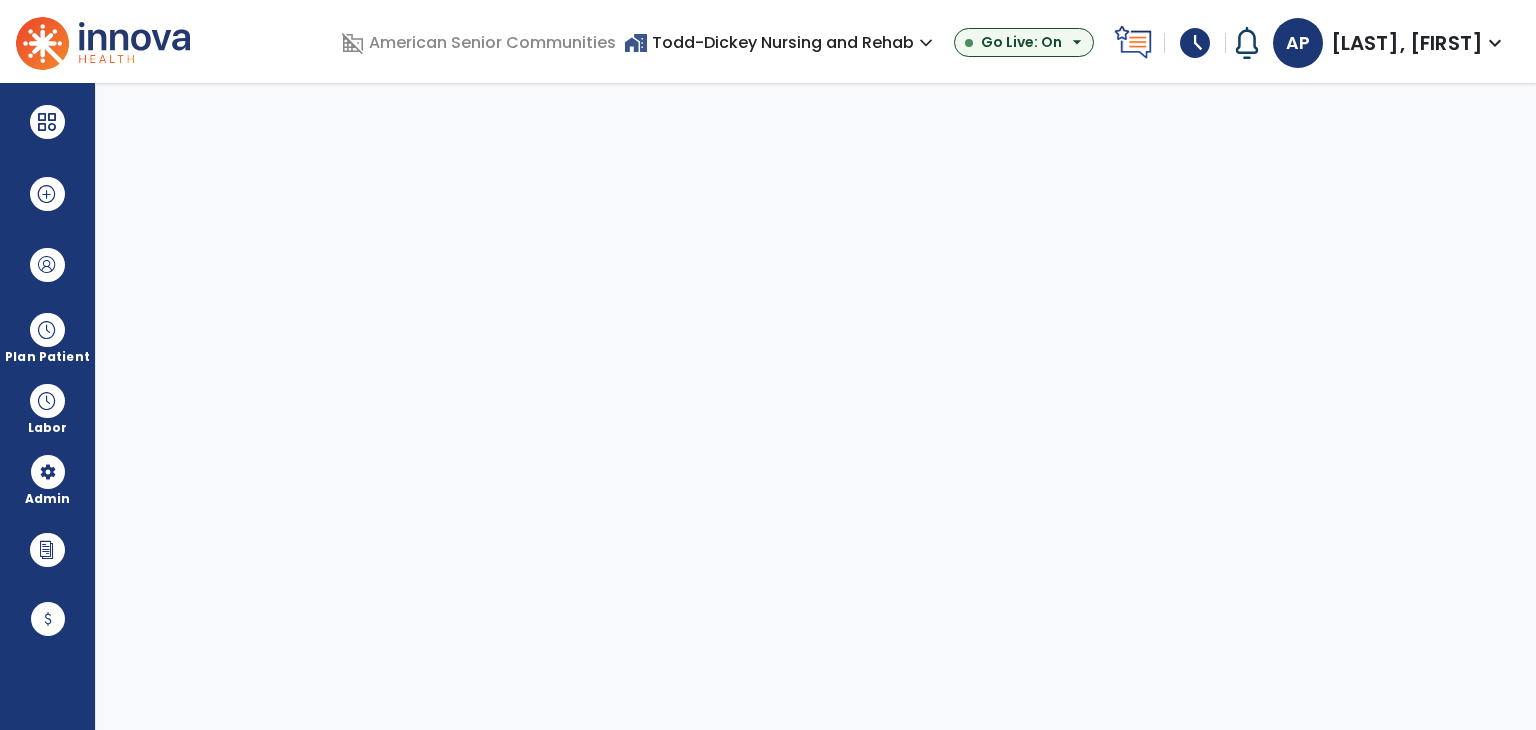 select on "***" 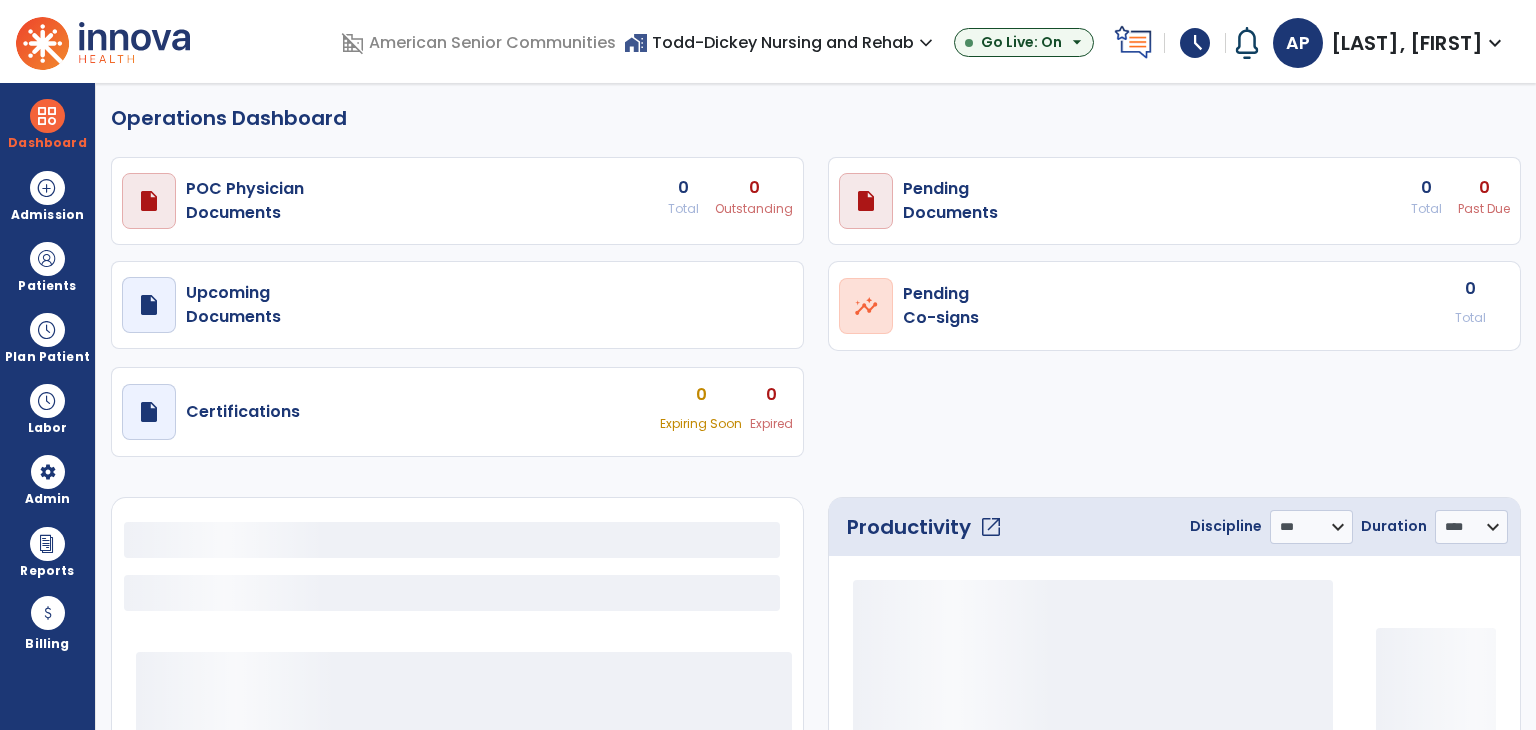 select on "***" 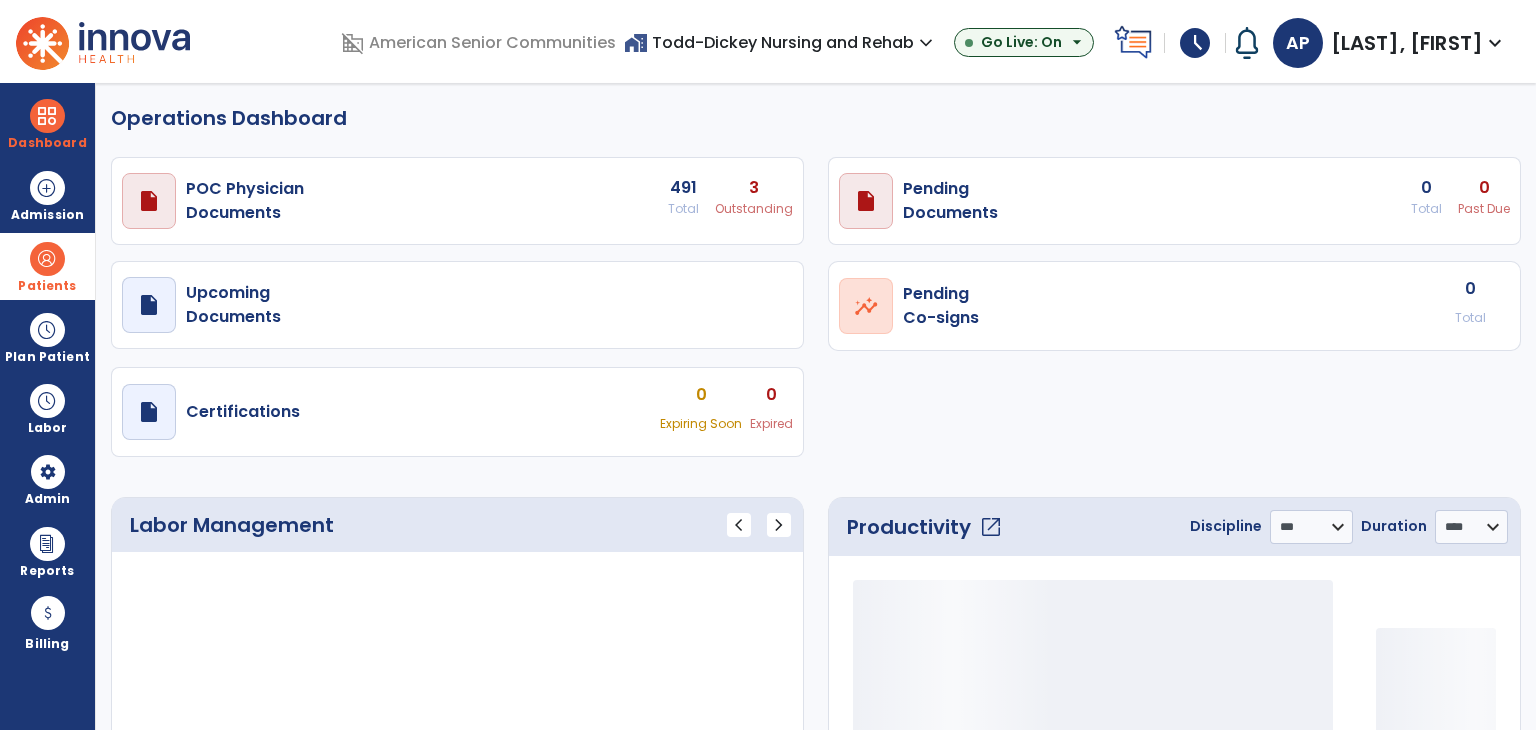 click on "Patients" at bounding box center (47, 286) 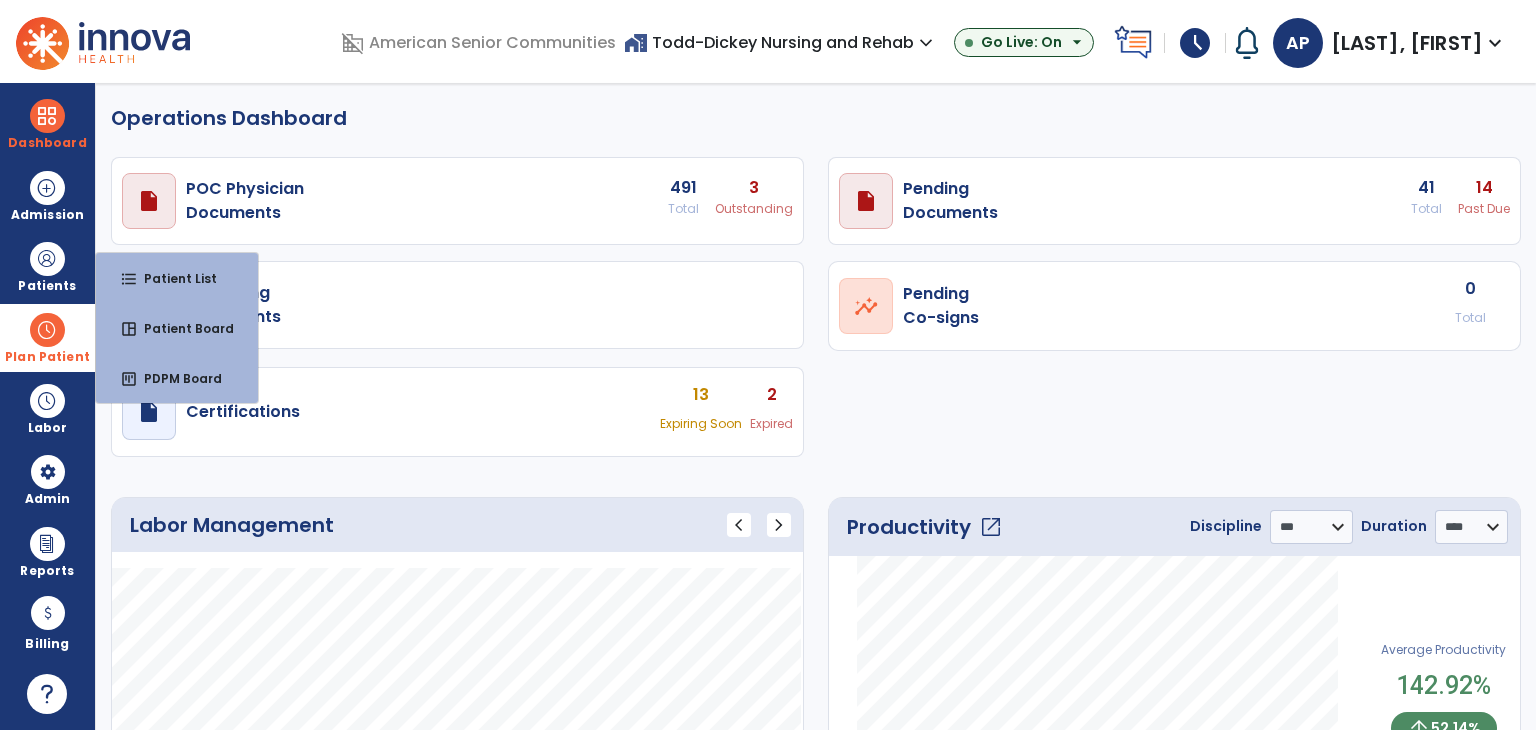 drag, startPoint x: 43, startPoint y: 350, endPoint x: 137, endPoint y: 347, distance: 94.04786 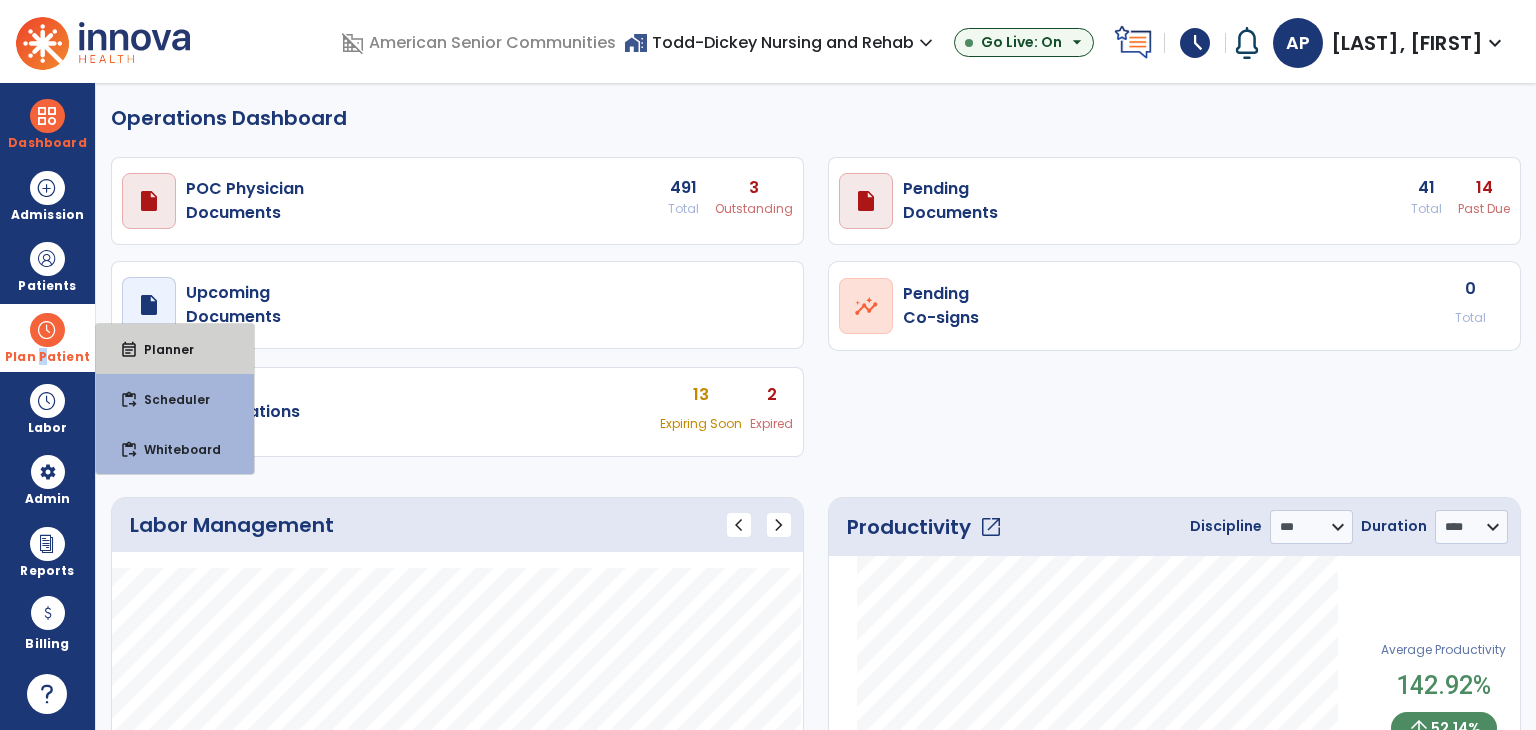 click on "Planner" at bounding box center [161, 349] 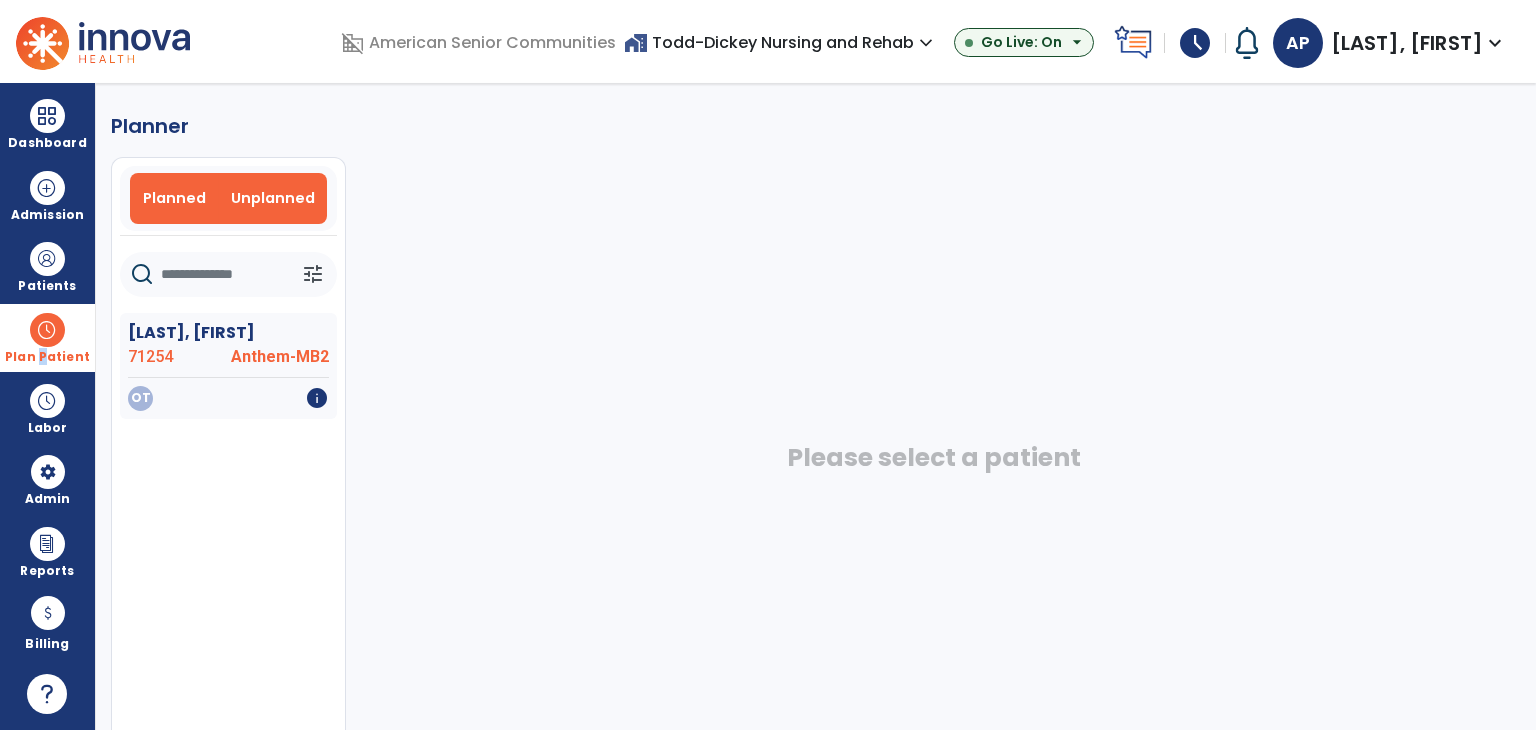 click on "Planned" at bounding box center [175, 198] 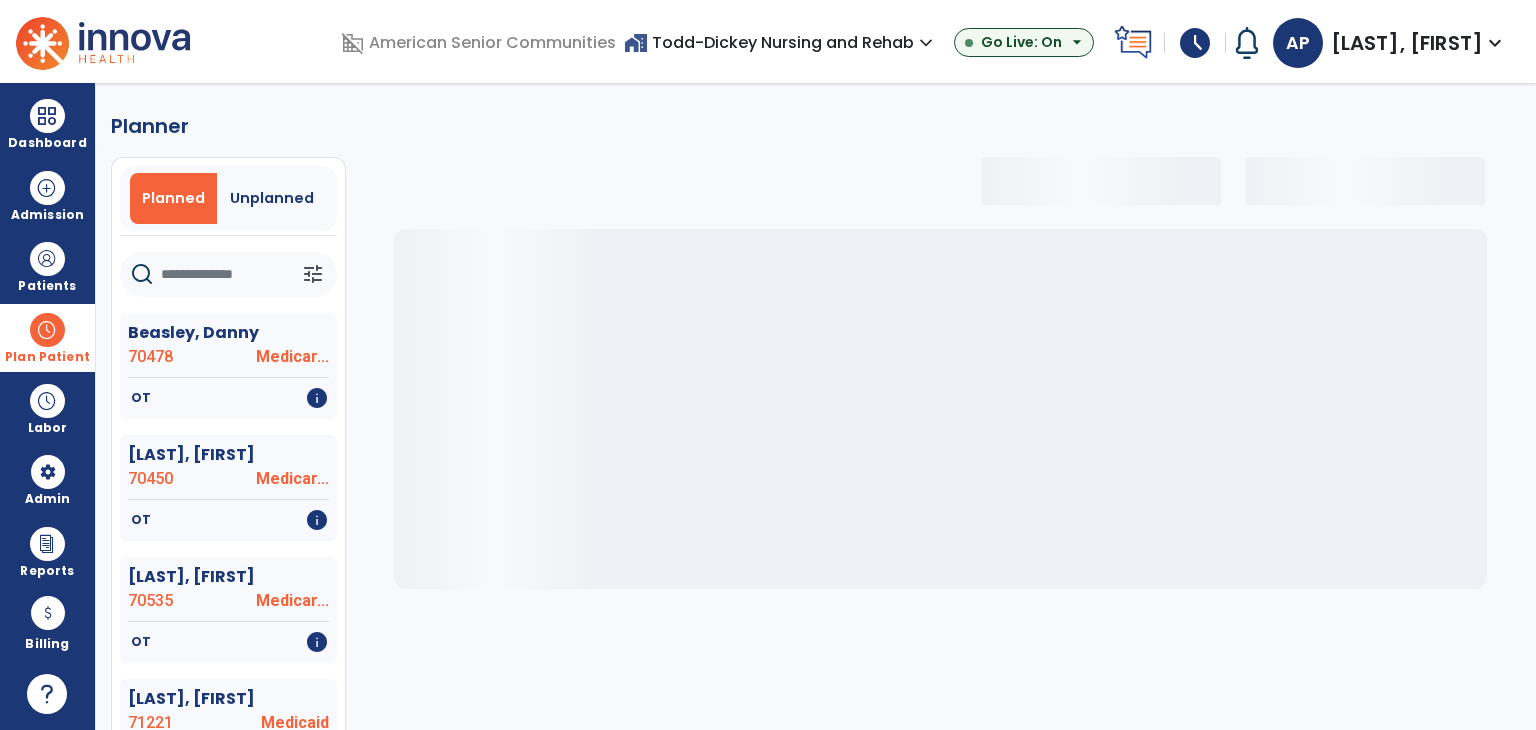 click 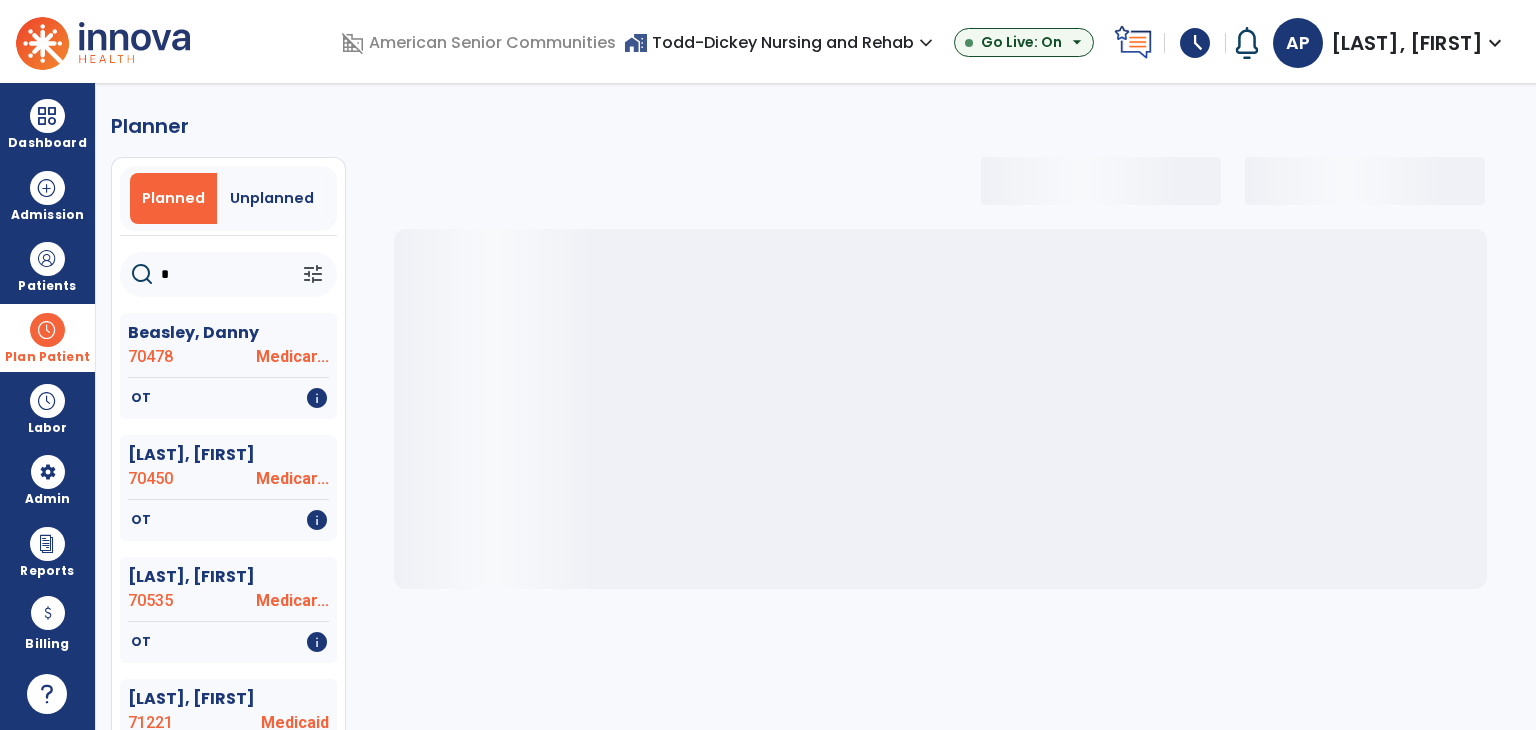 type on "**" 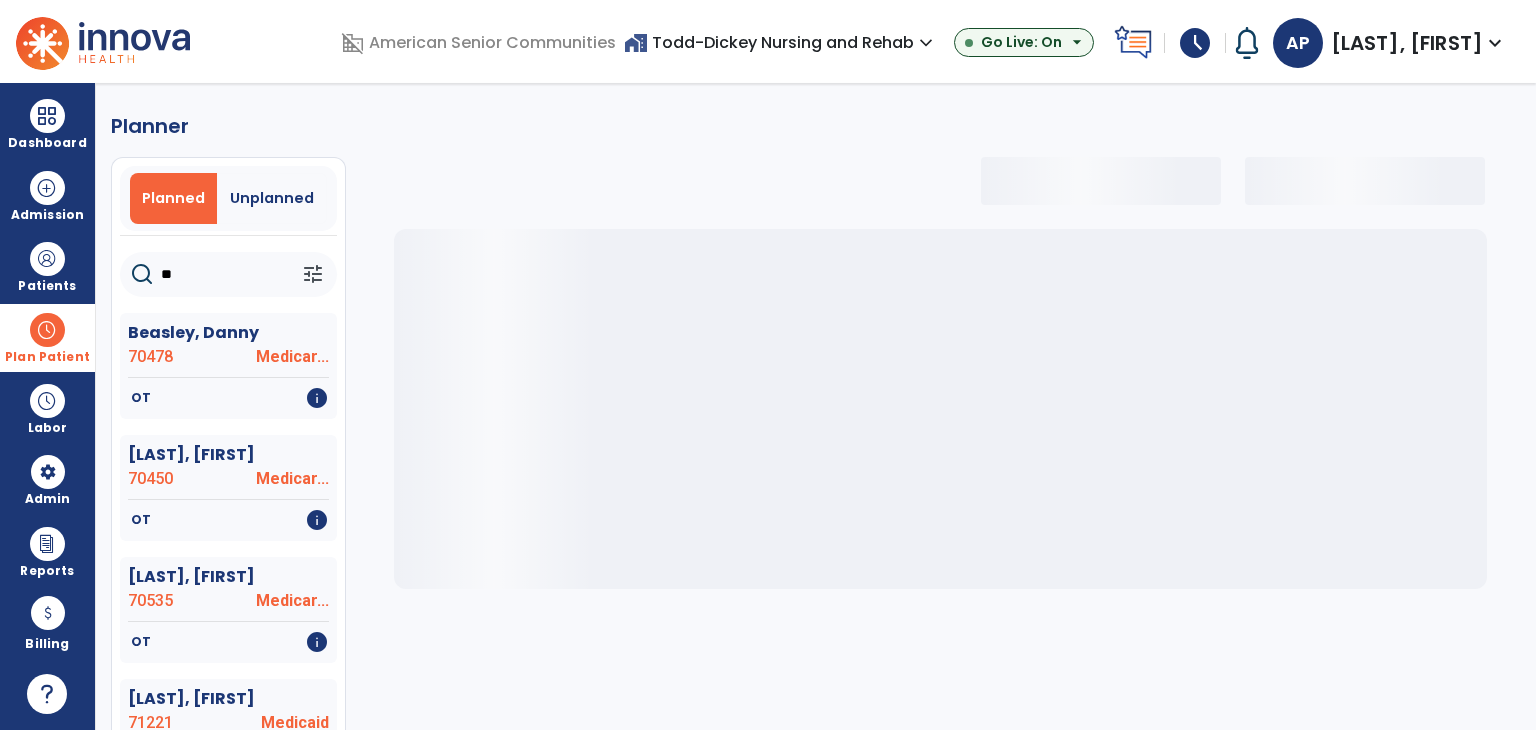 select on "***" 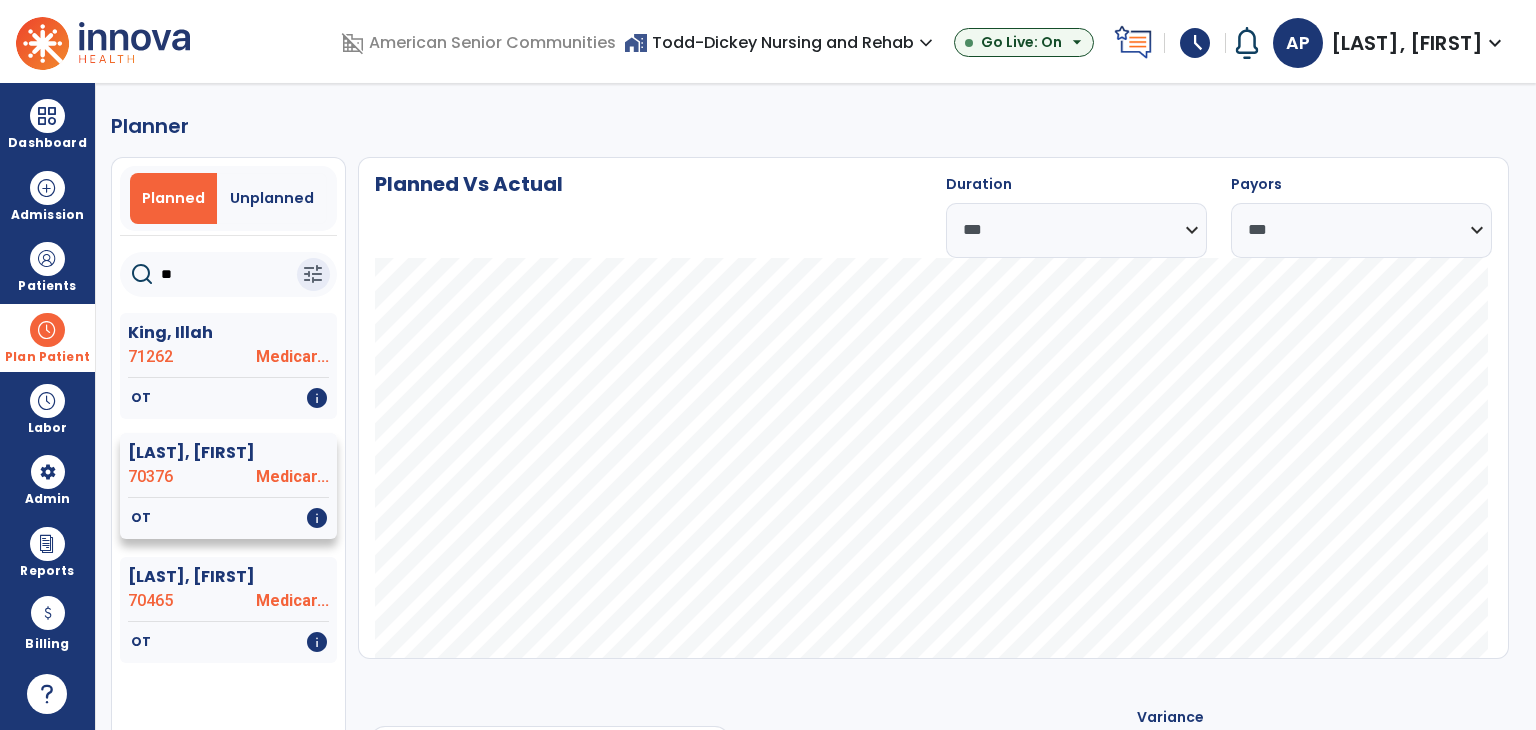 type on "**" 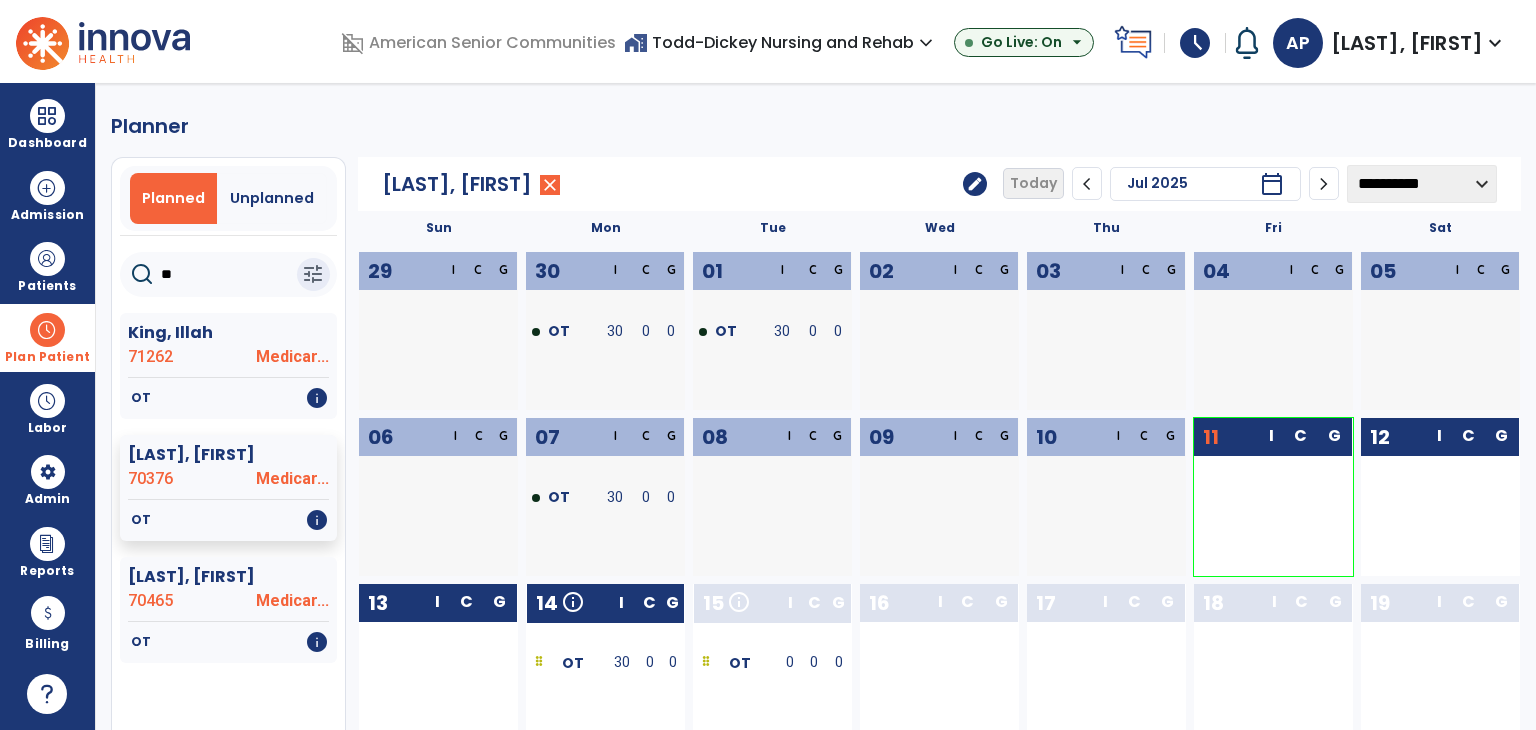 click on "edit" 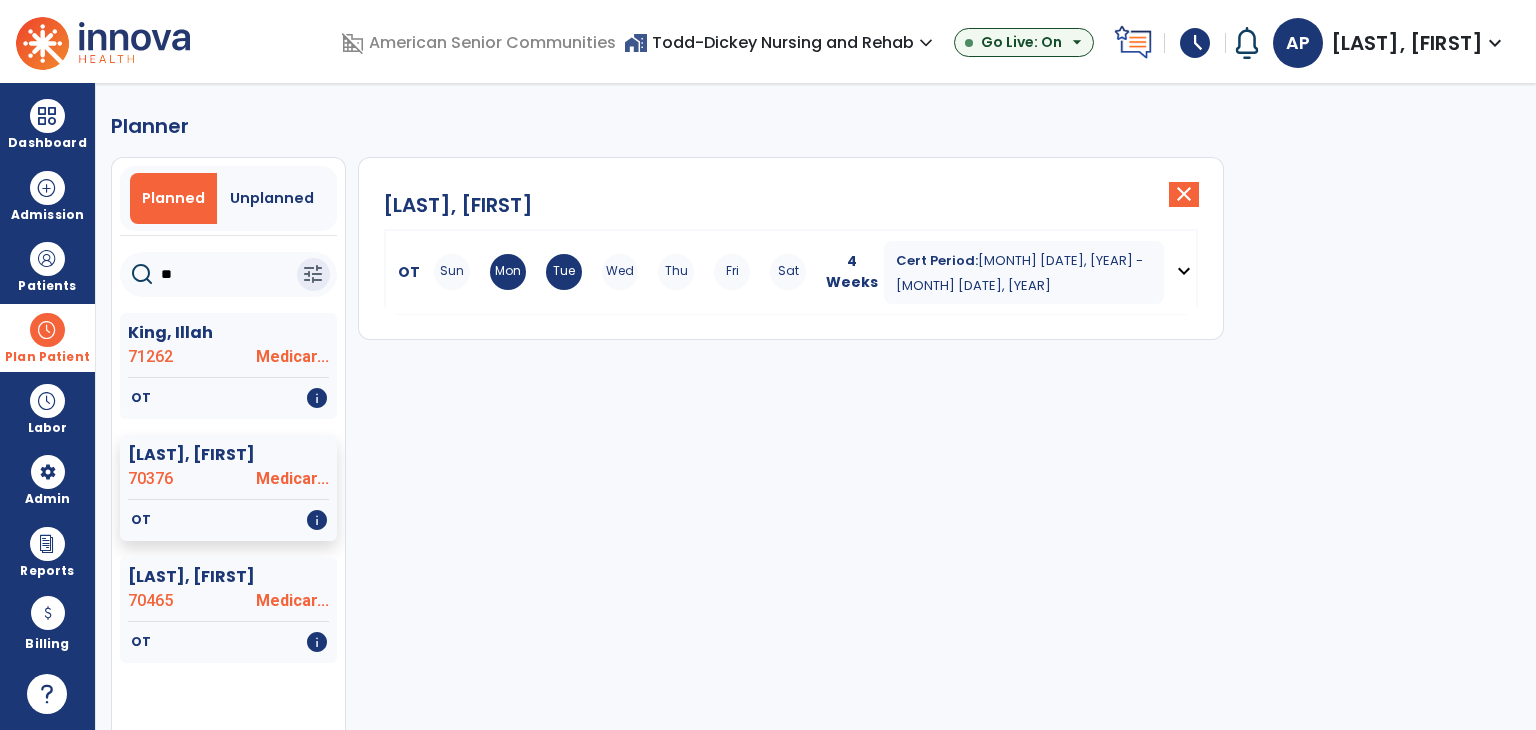 click on "expand_more" at bounding box center [1184, 271] 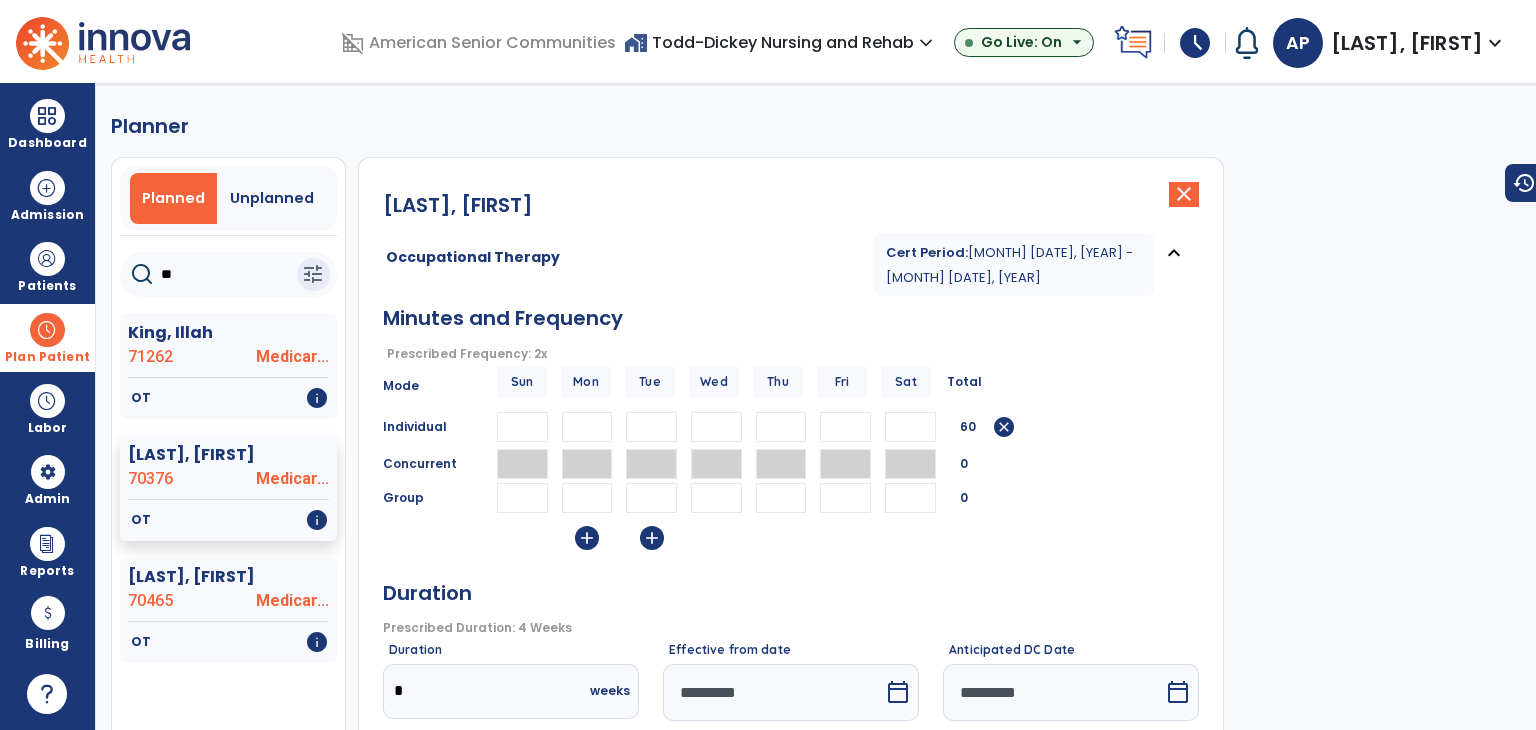 click on "expand_less" at bounding box center [1174, 253] 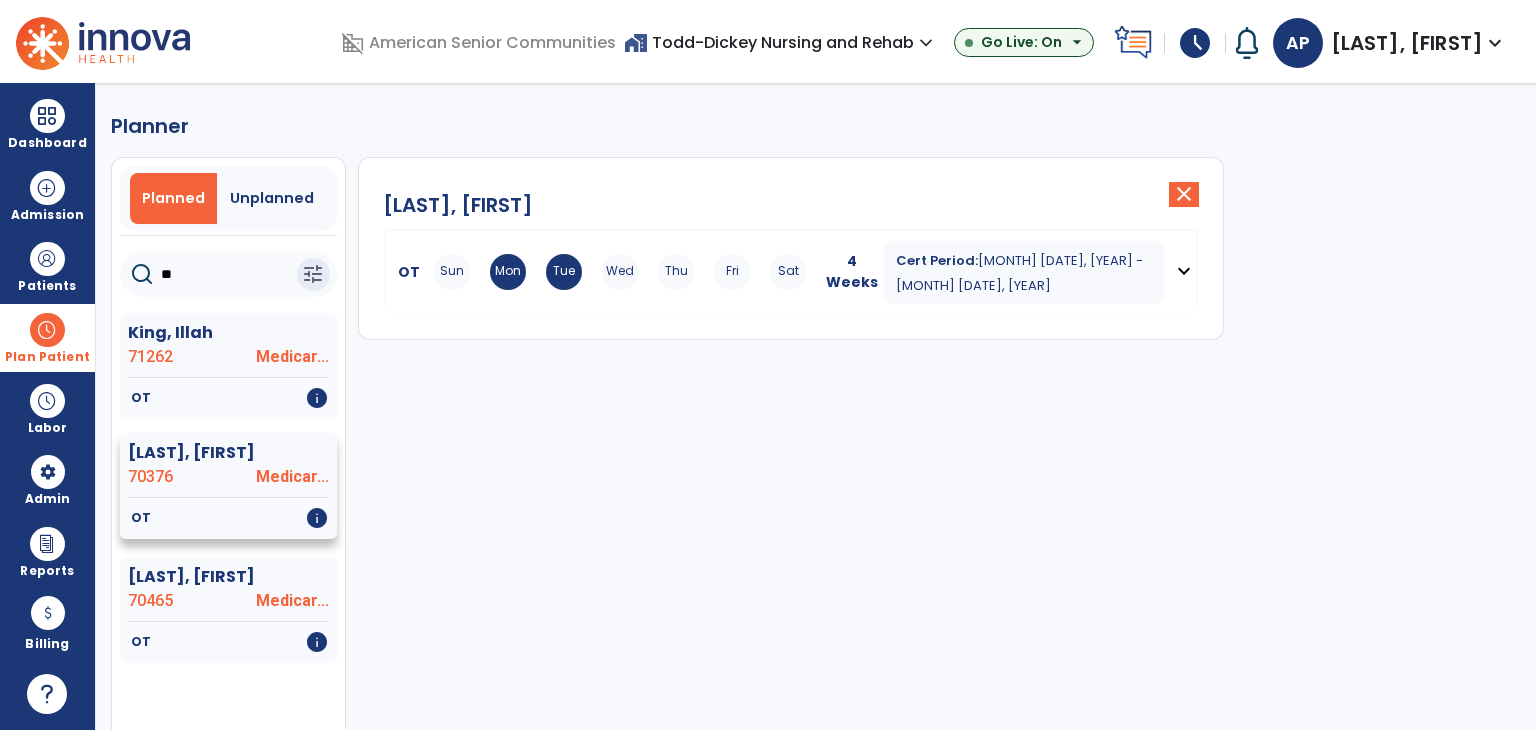 click on "[LAST], [FIRST] [NUMBER] Medicar..." 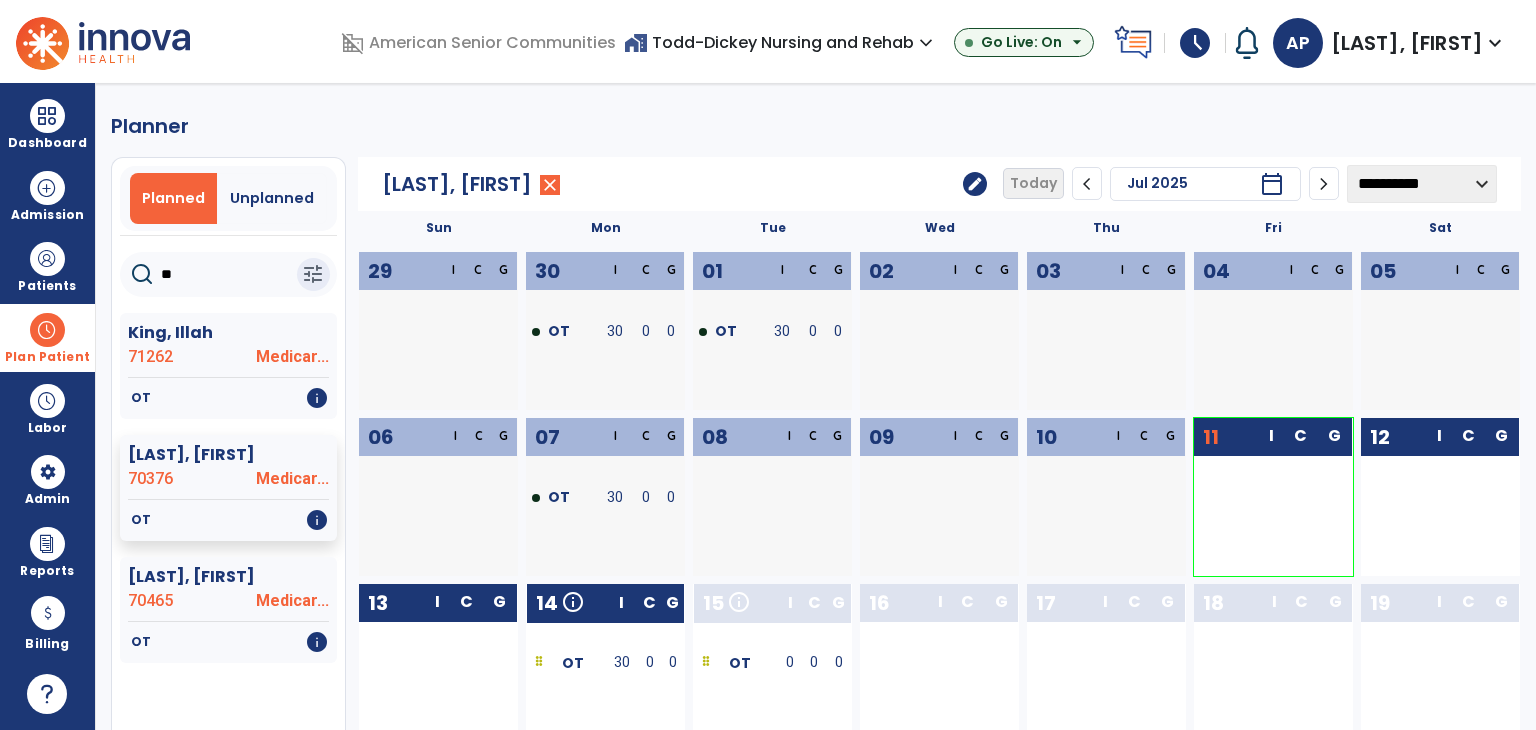 click at bounding box center (47, 330) 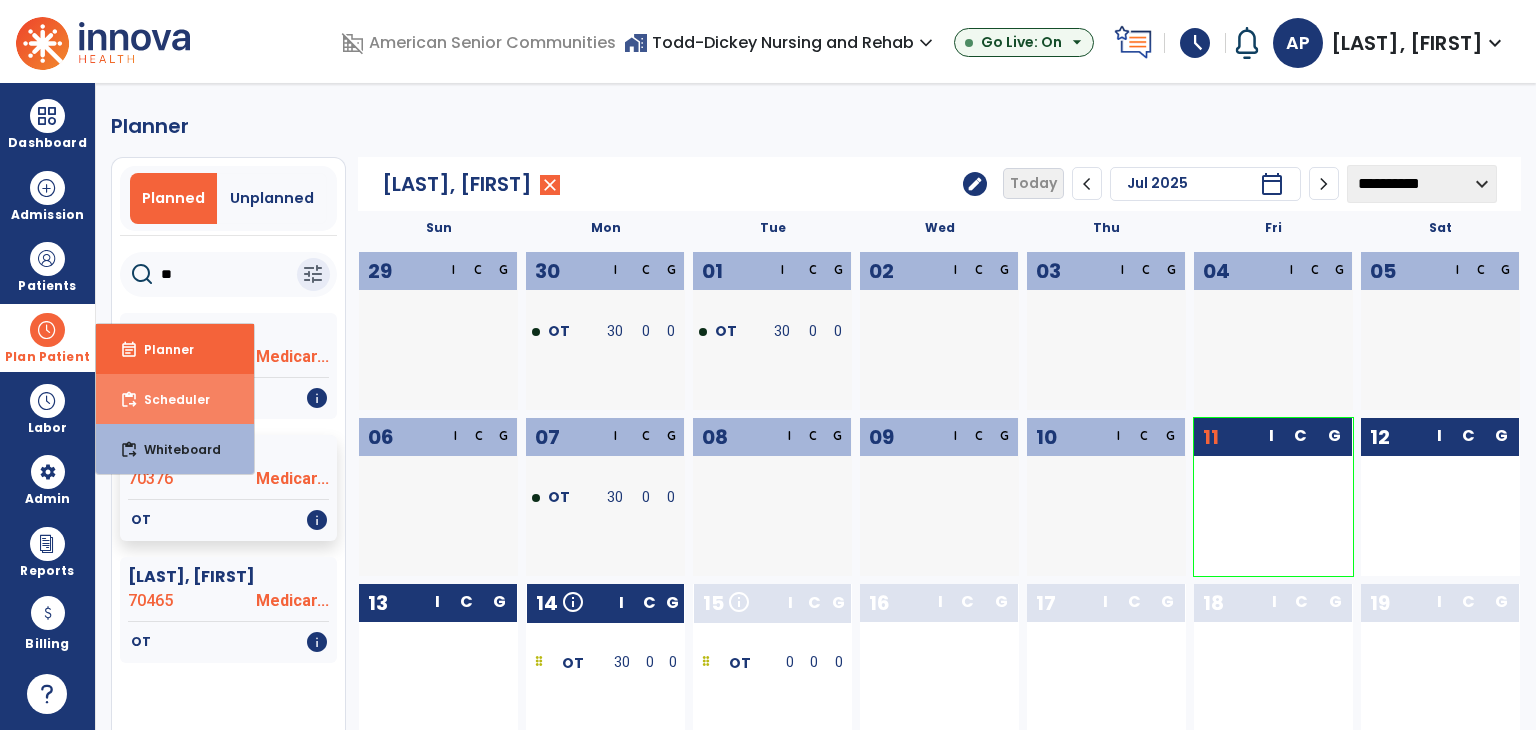 click on "Scheduler" at bounding box center (169, 399) 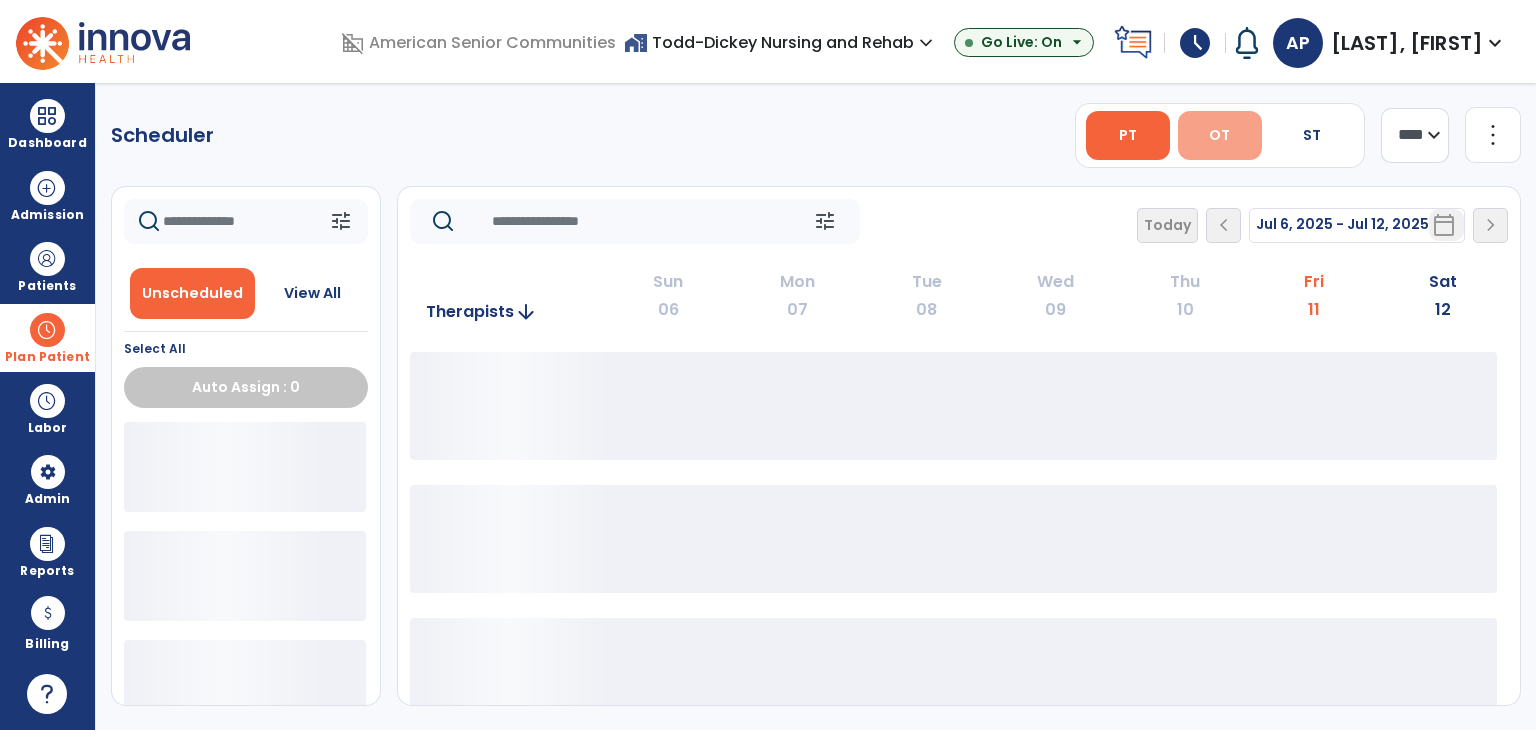 click on "OT" at bounding box center (1219, 135) 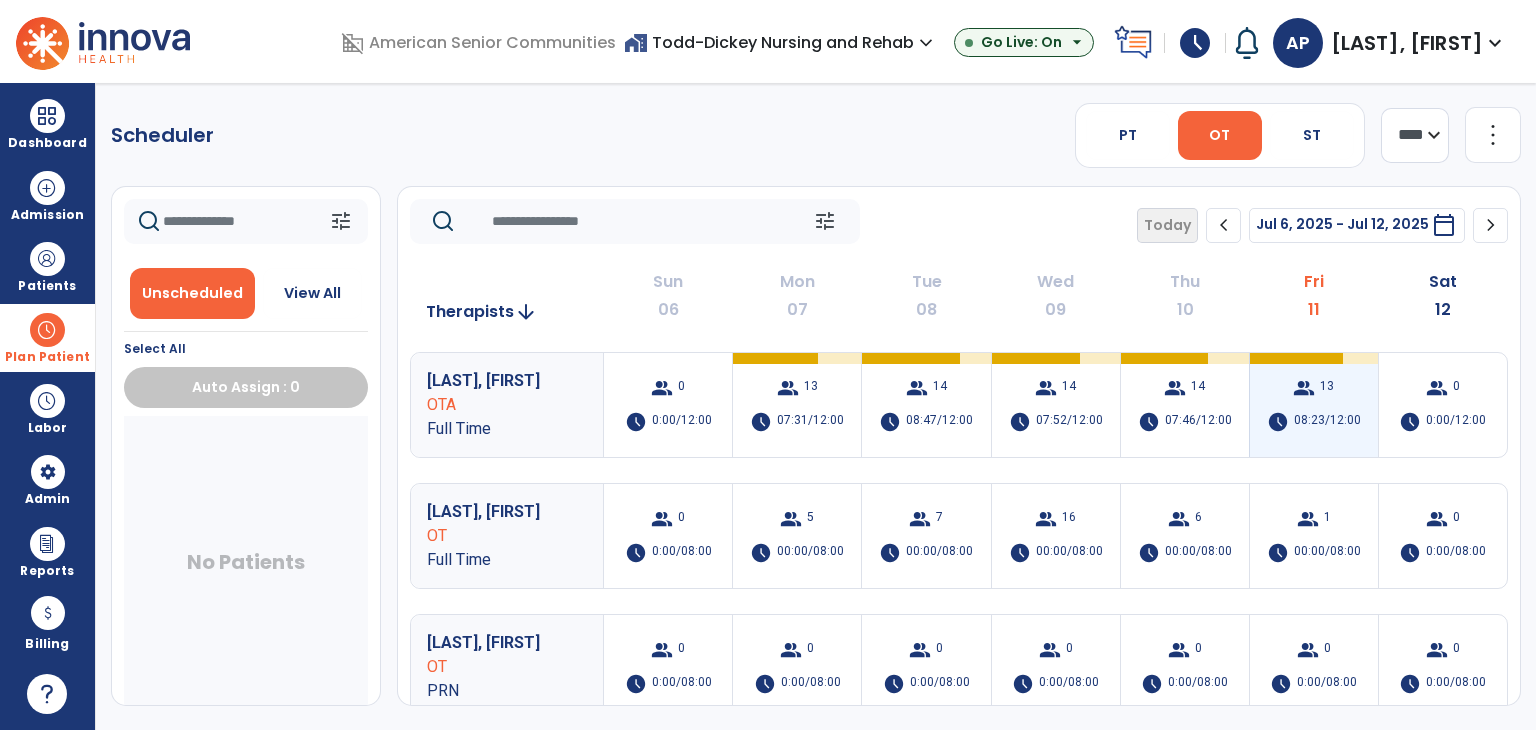 click on "group  13  schedule  08:23/12:00" at bounding box center [1314, 405] 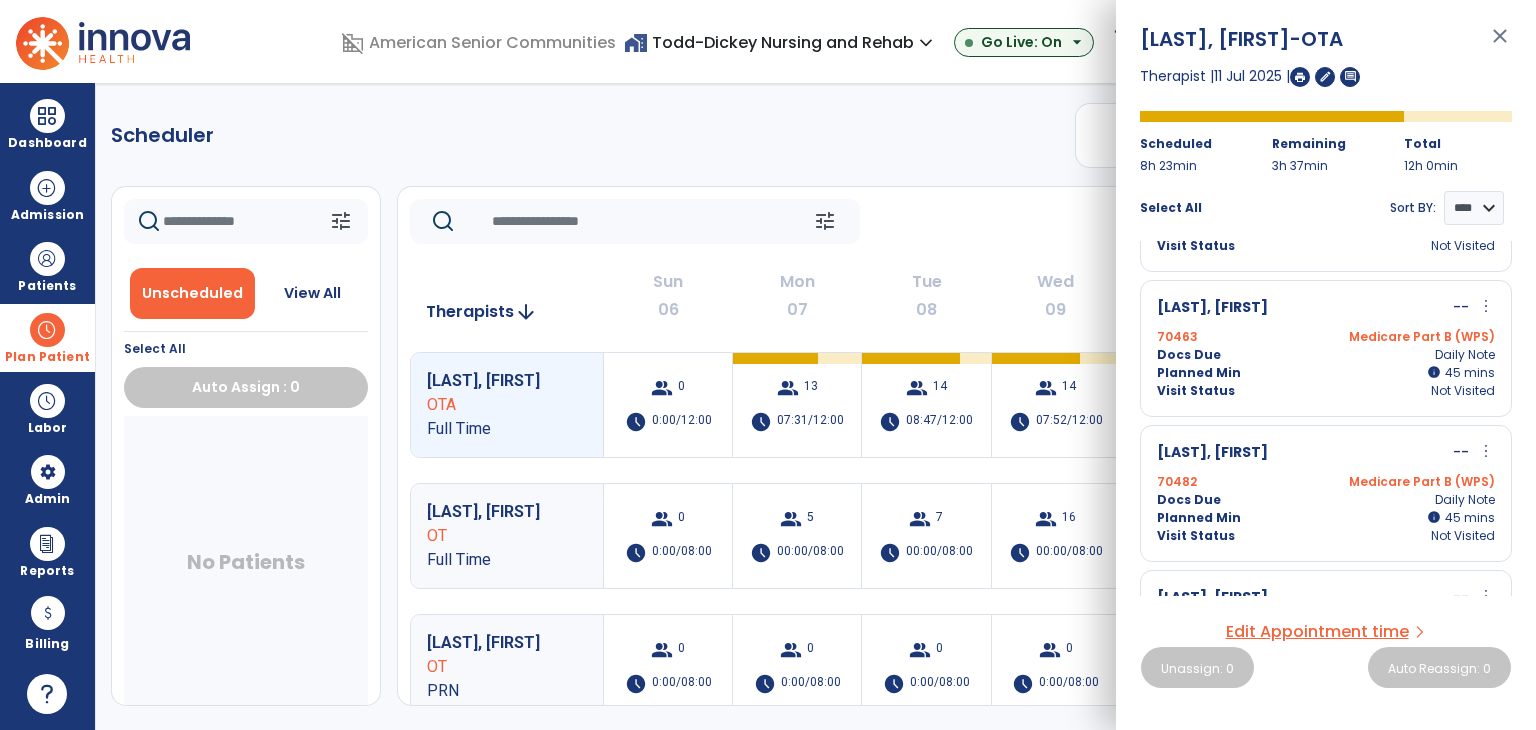scroll, scrollTop: 600, scrollLeft: 0, axis: vertical 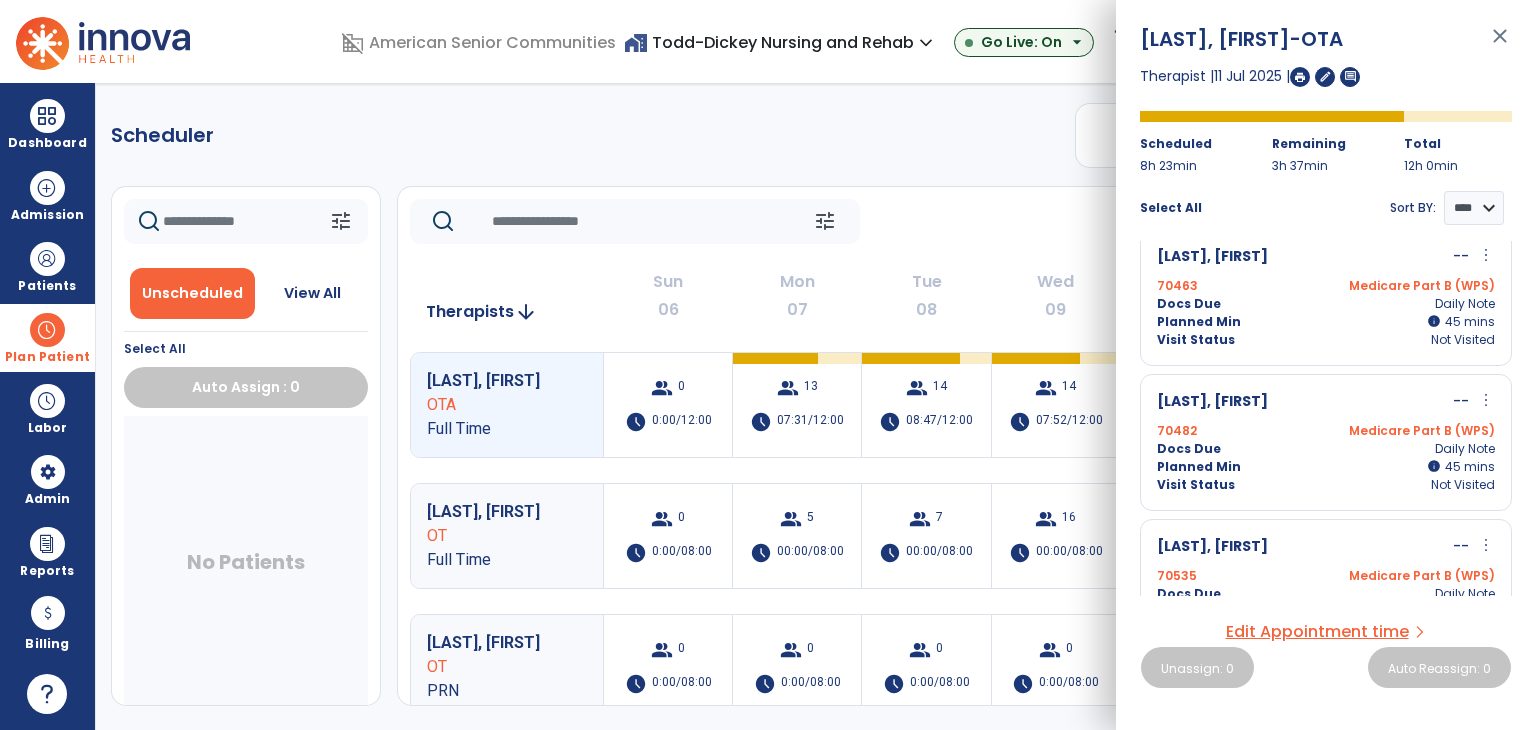 click on "more_vert" at bounding box center [1486, 255] 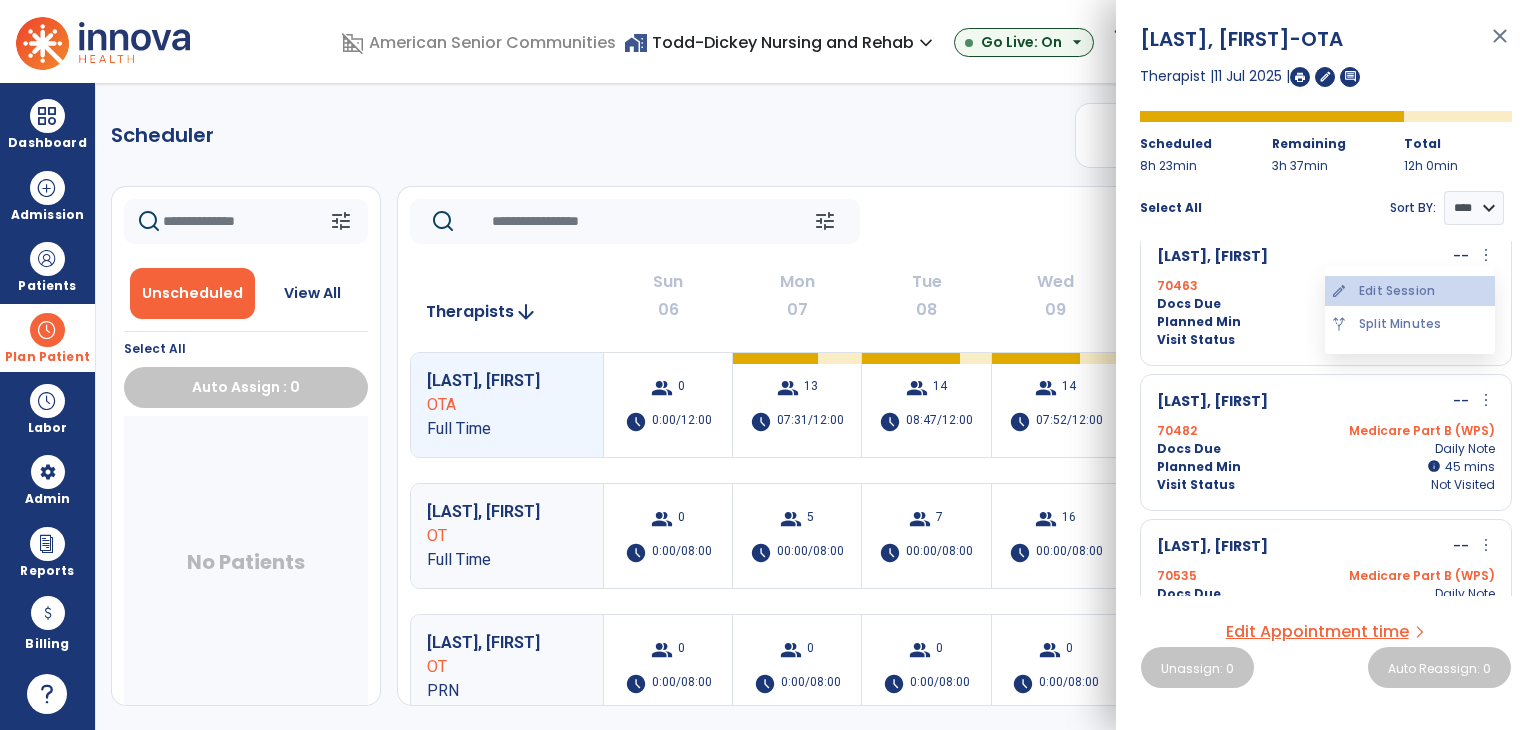 click on "edit   Edit Session" at bounding box center (1410, 291) 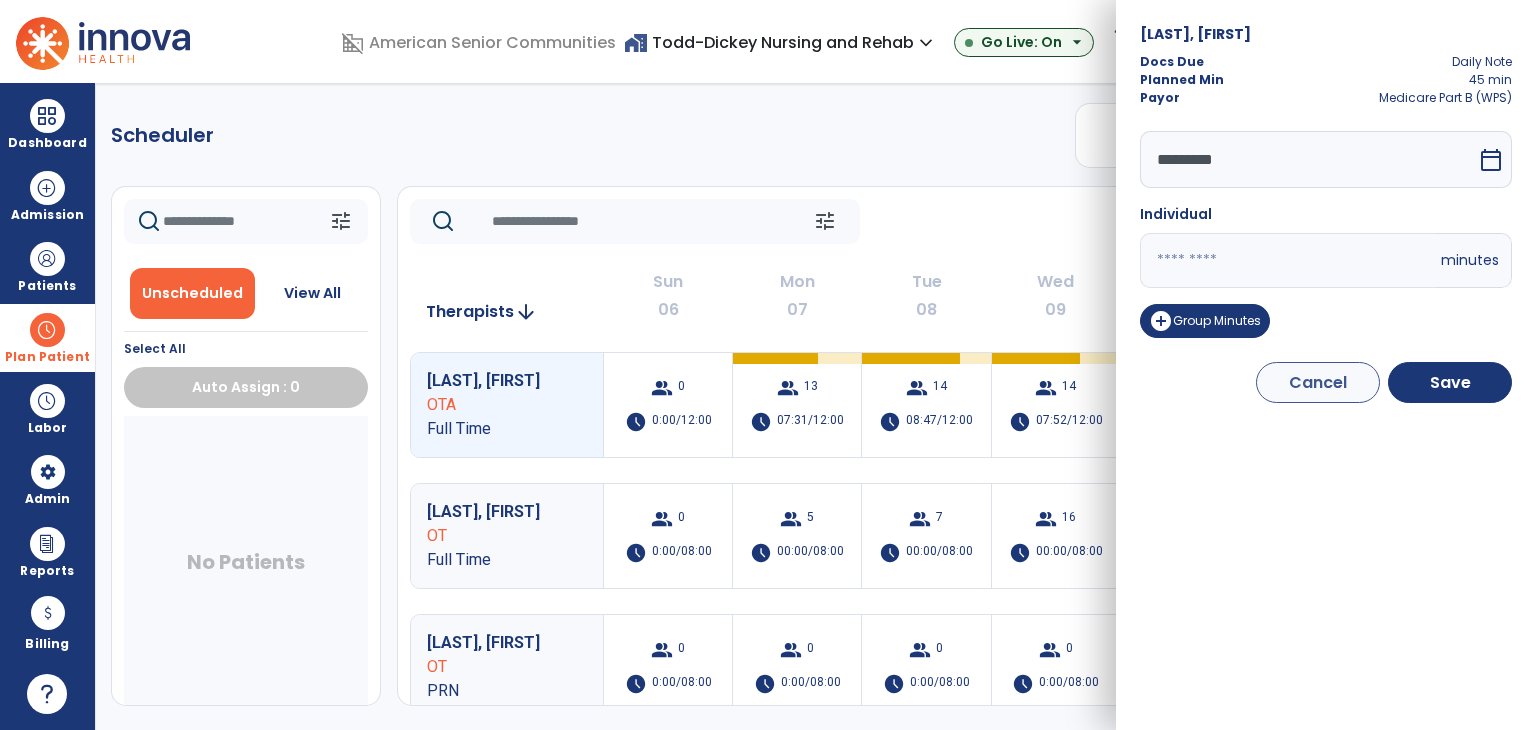 drag, startPoint x: 1200, startPoint y: 269, endPoint x: 1044, endPoint y: 261, distance: 156.20499 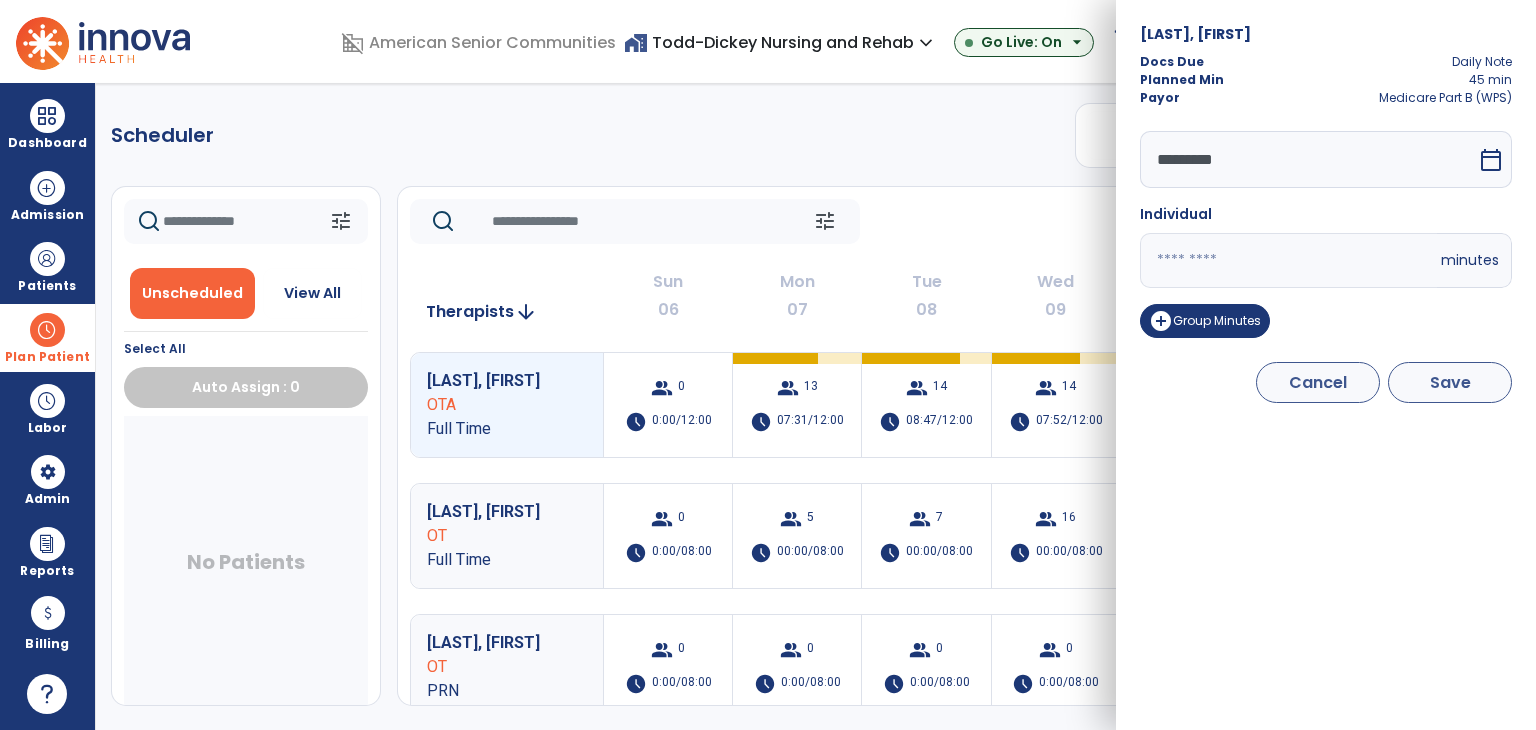 type on "**" 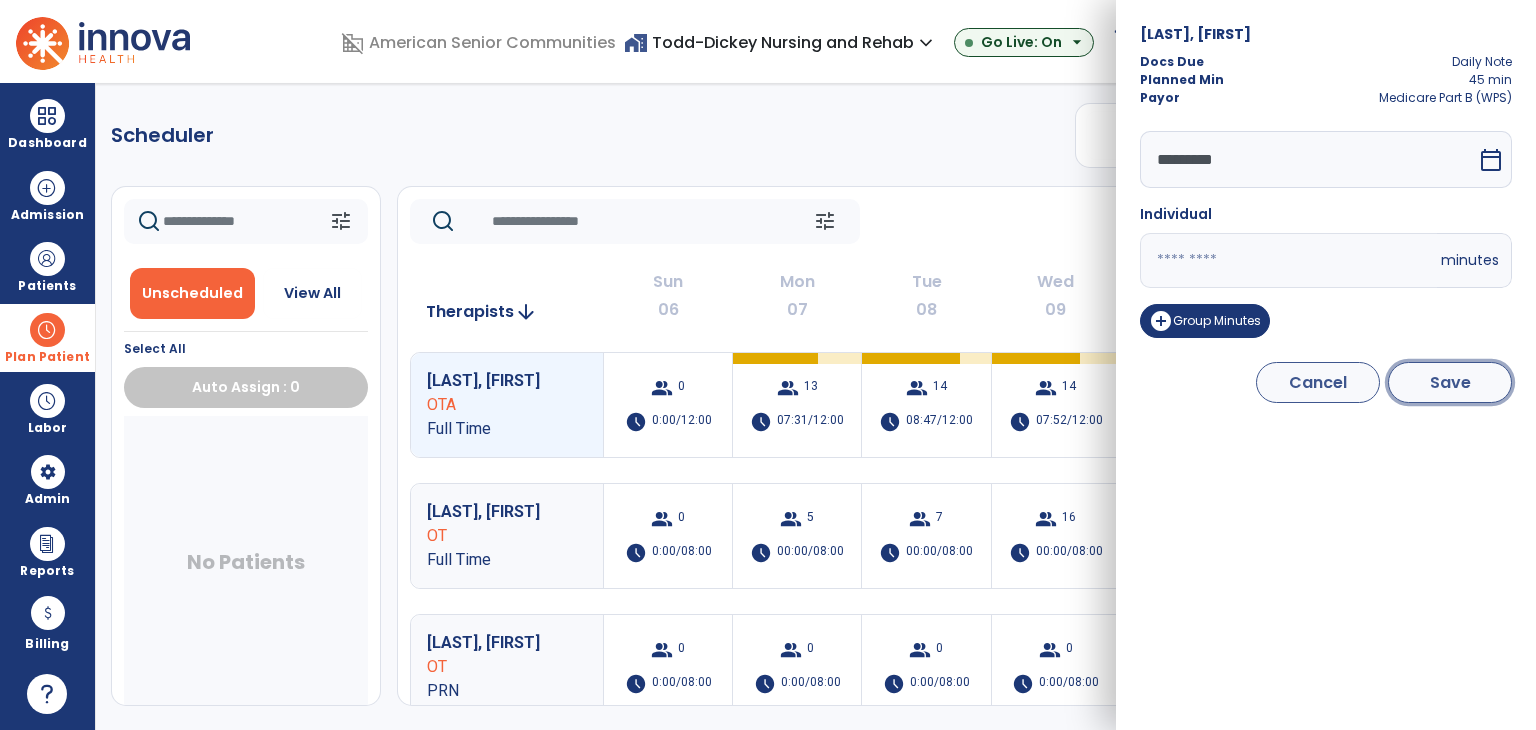 click on "Save" at bounding box center [1450, 382] 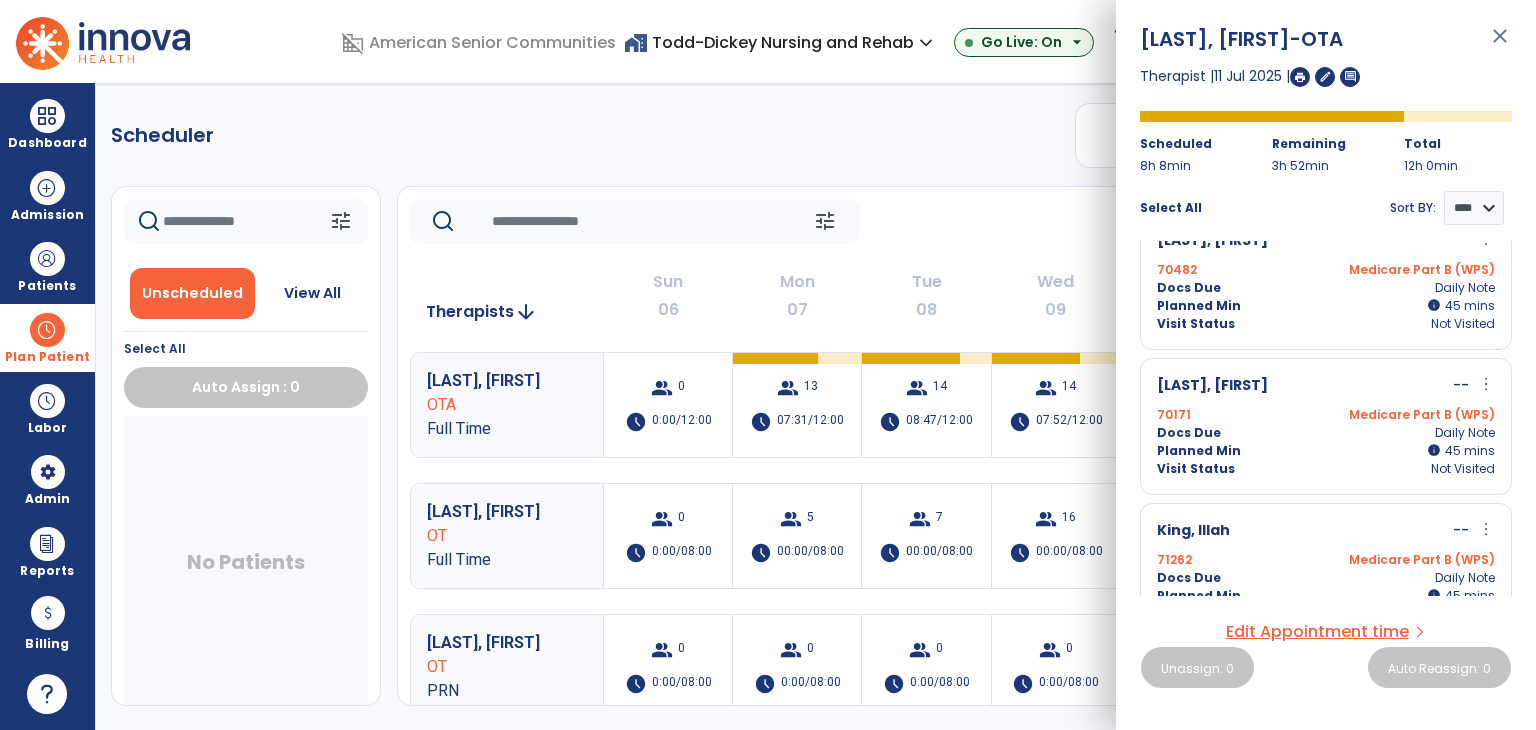 scroll, scrollTop: 700, scrollLeft: 0, axis: vertical 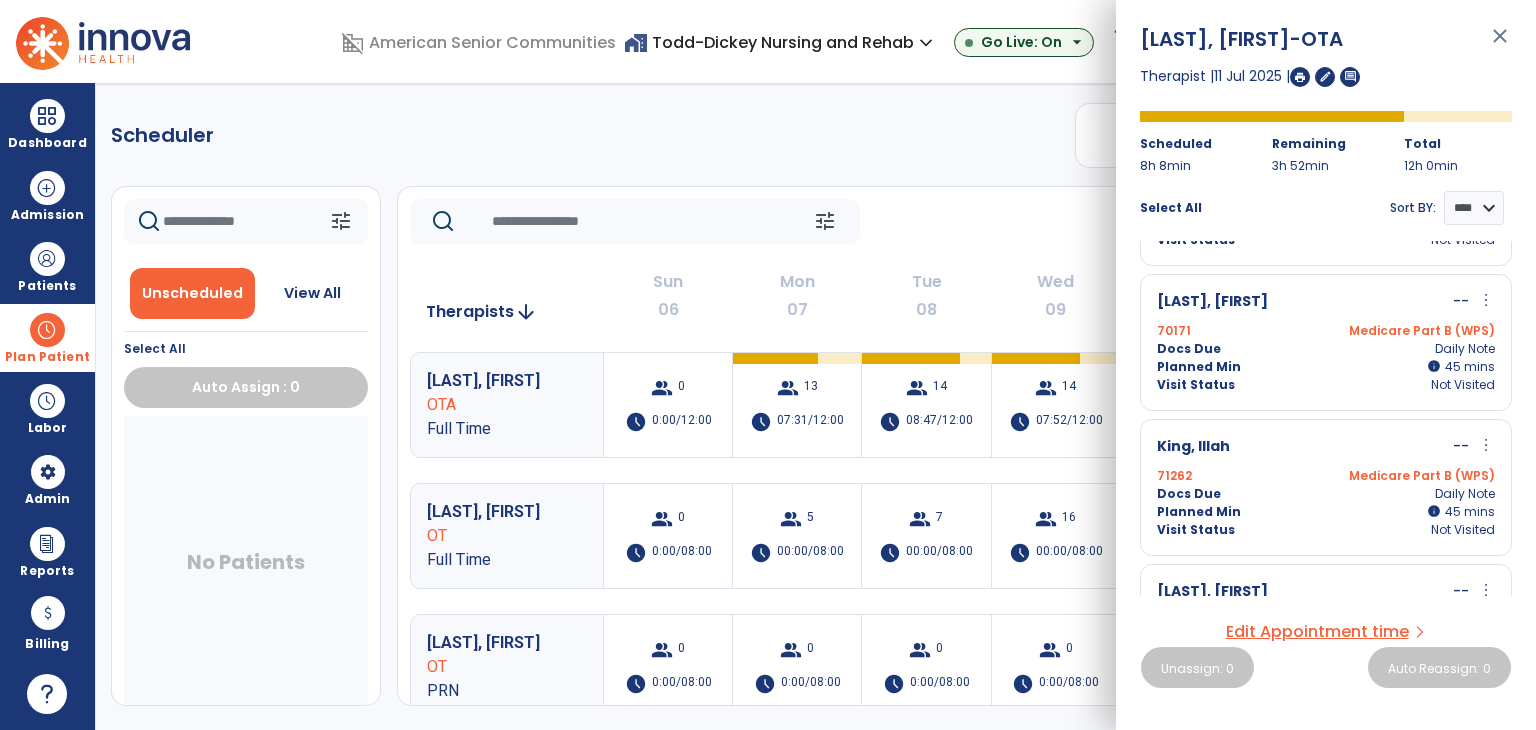 click on "more_vert" at bounding box center (1486, 445) 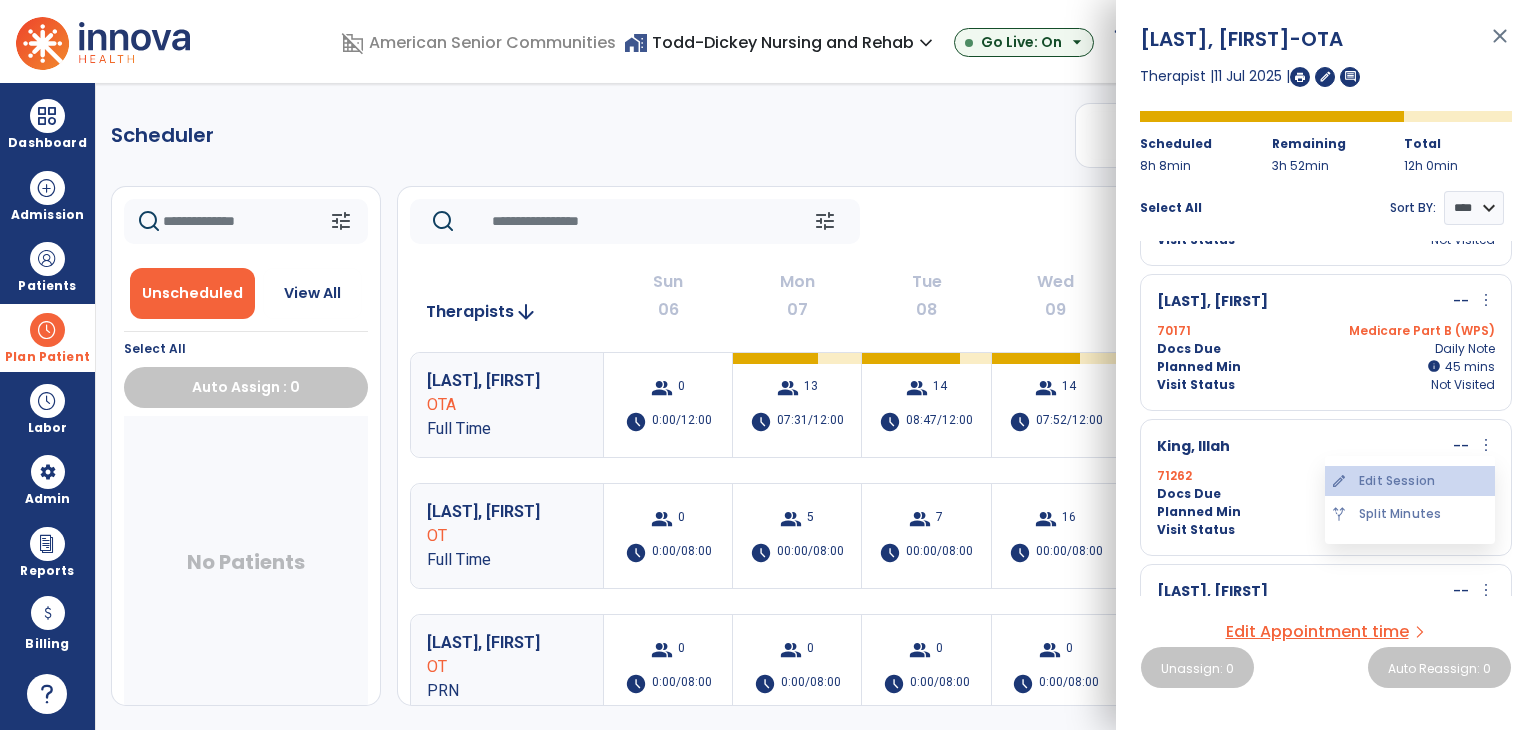 click on "edit   Edit Session" at bounding box center [1410, 481] 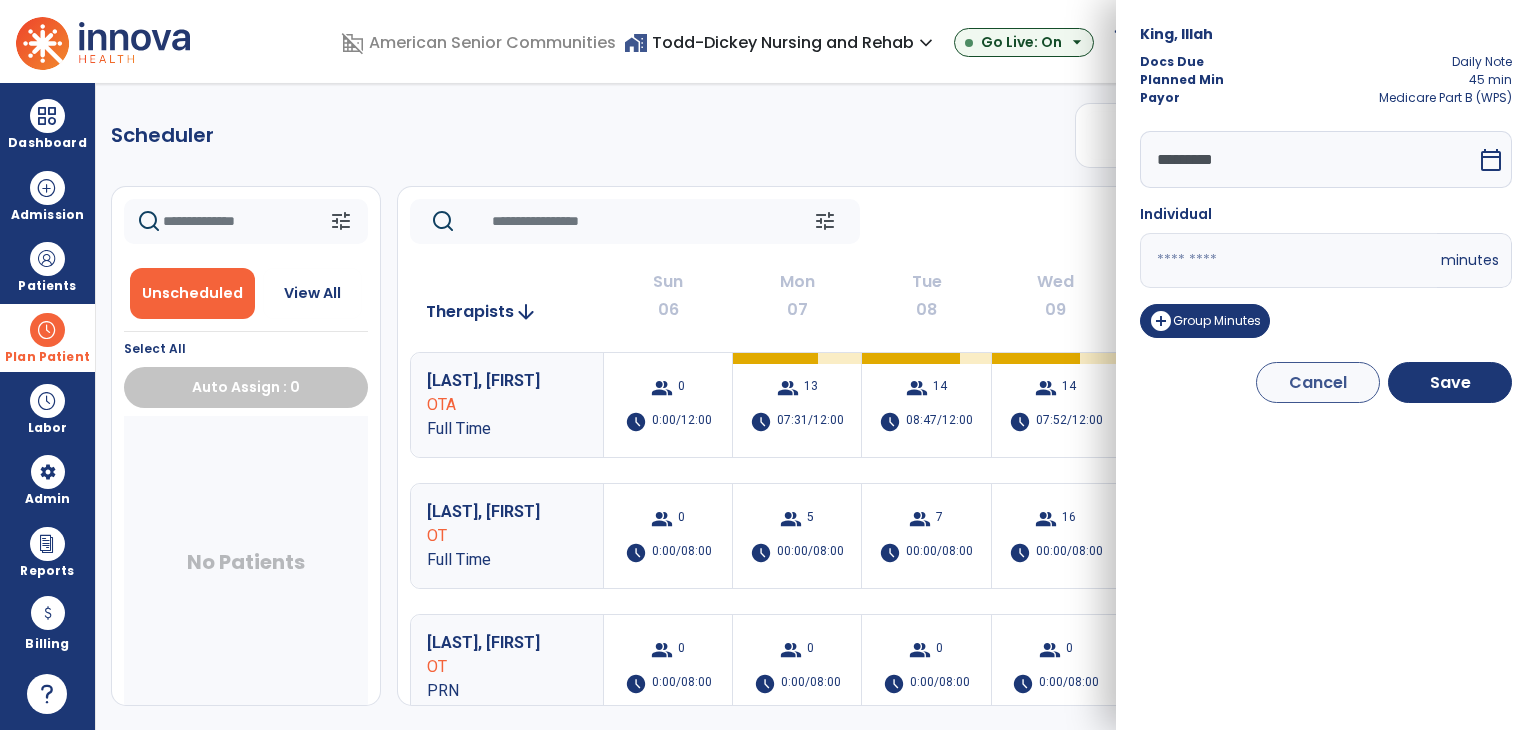 drag, startPoint x: 1210, startPoint y: 257, endPoint x: 1083, endPoint y: 258, distance: 127.00394 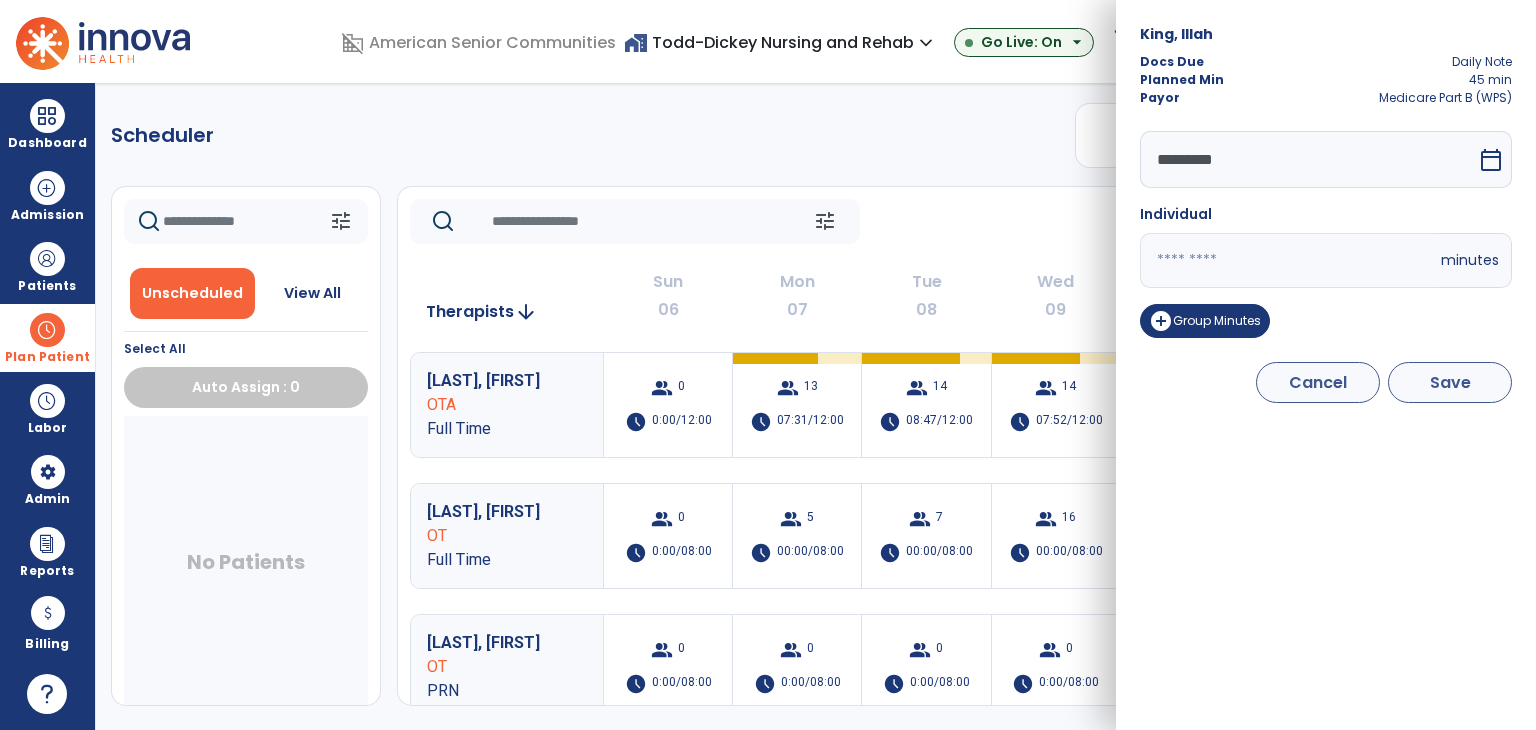 type on "**" 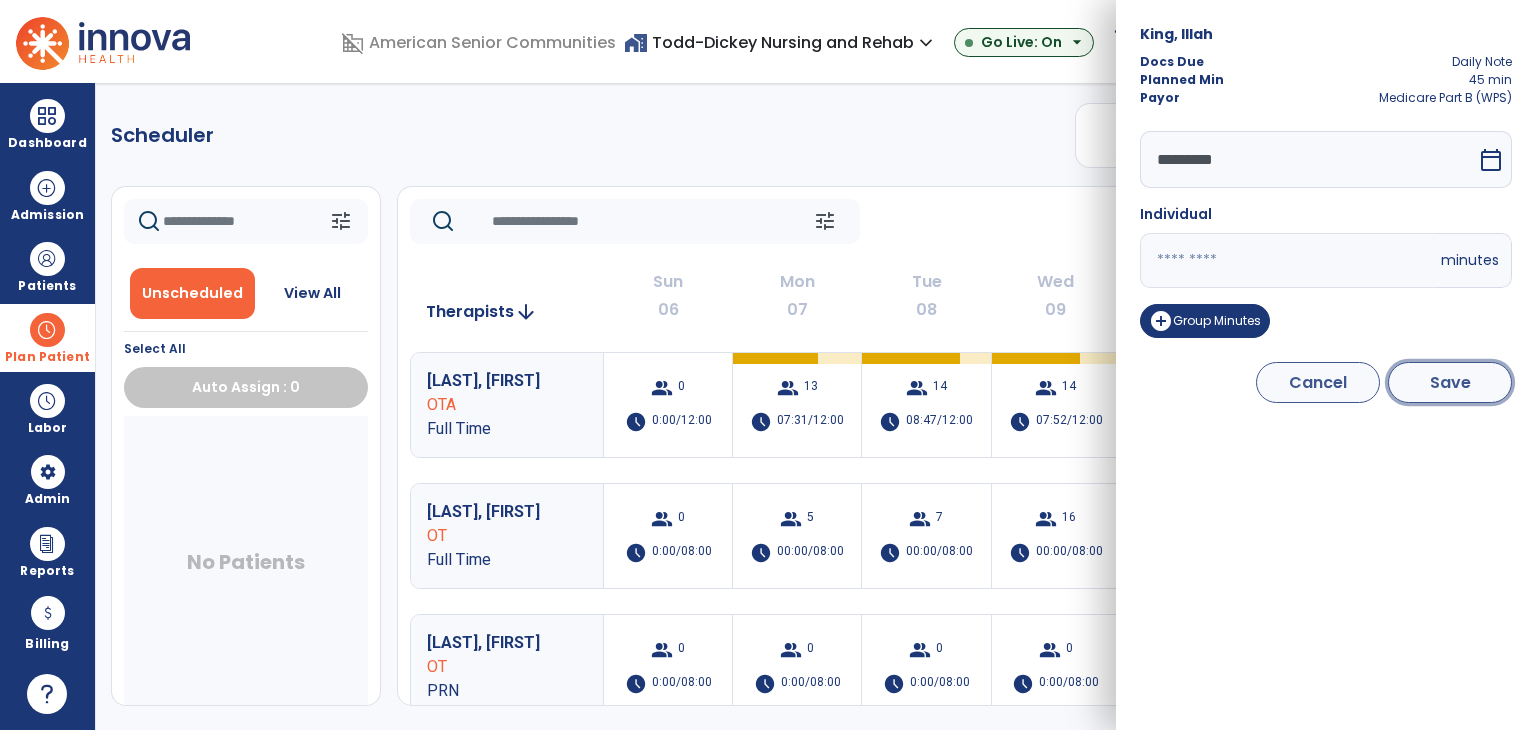 click on "Save" at bounding box center (1450, 382) 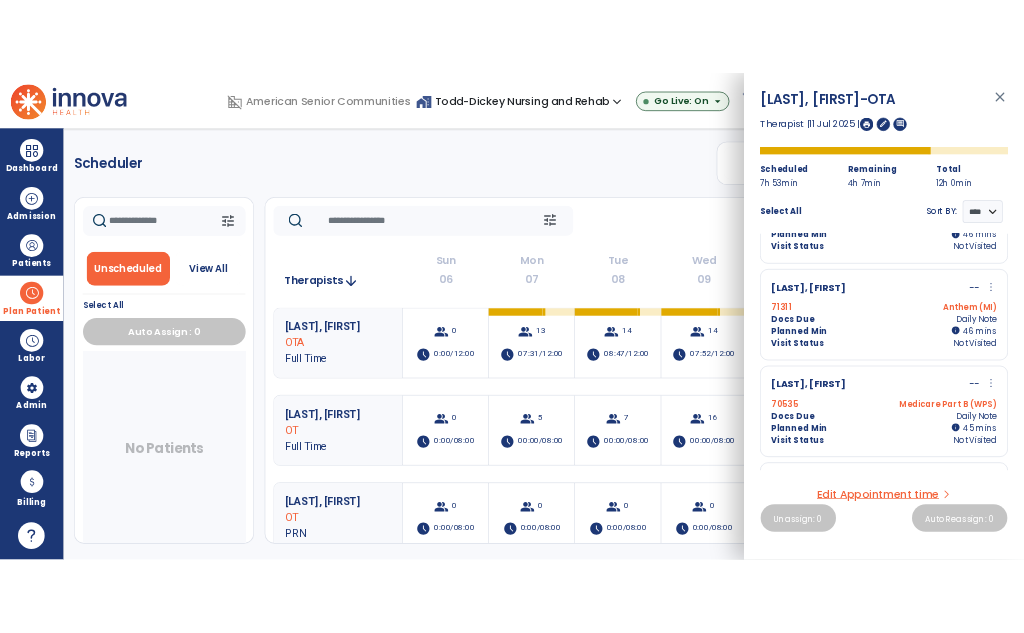 scroll, scrollTop: 400, scrollLeft: 0, axis: vertical 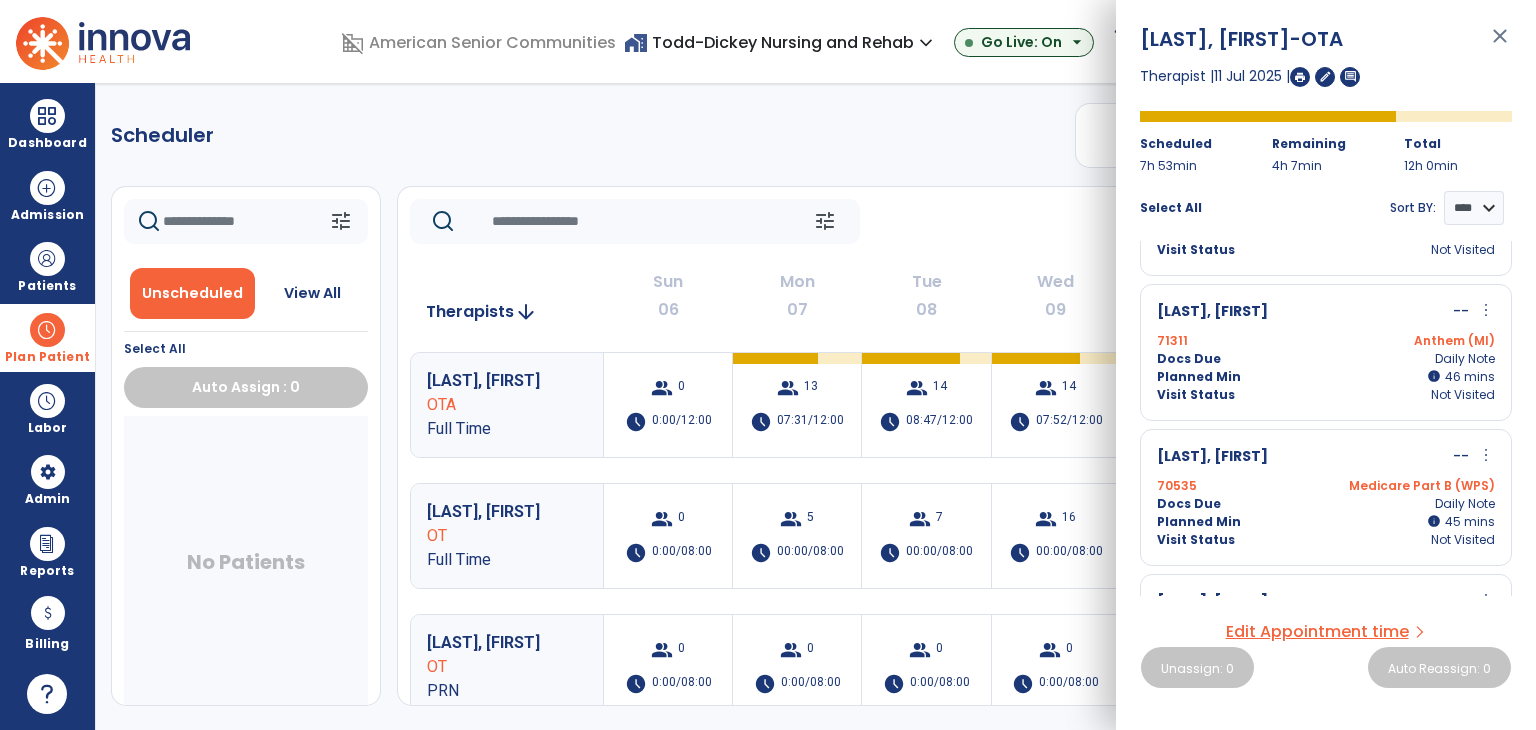 click on "more_vert" at bounding box center (1486, 455) 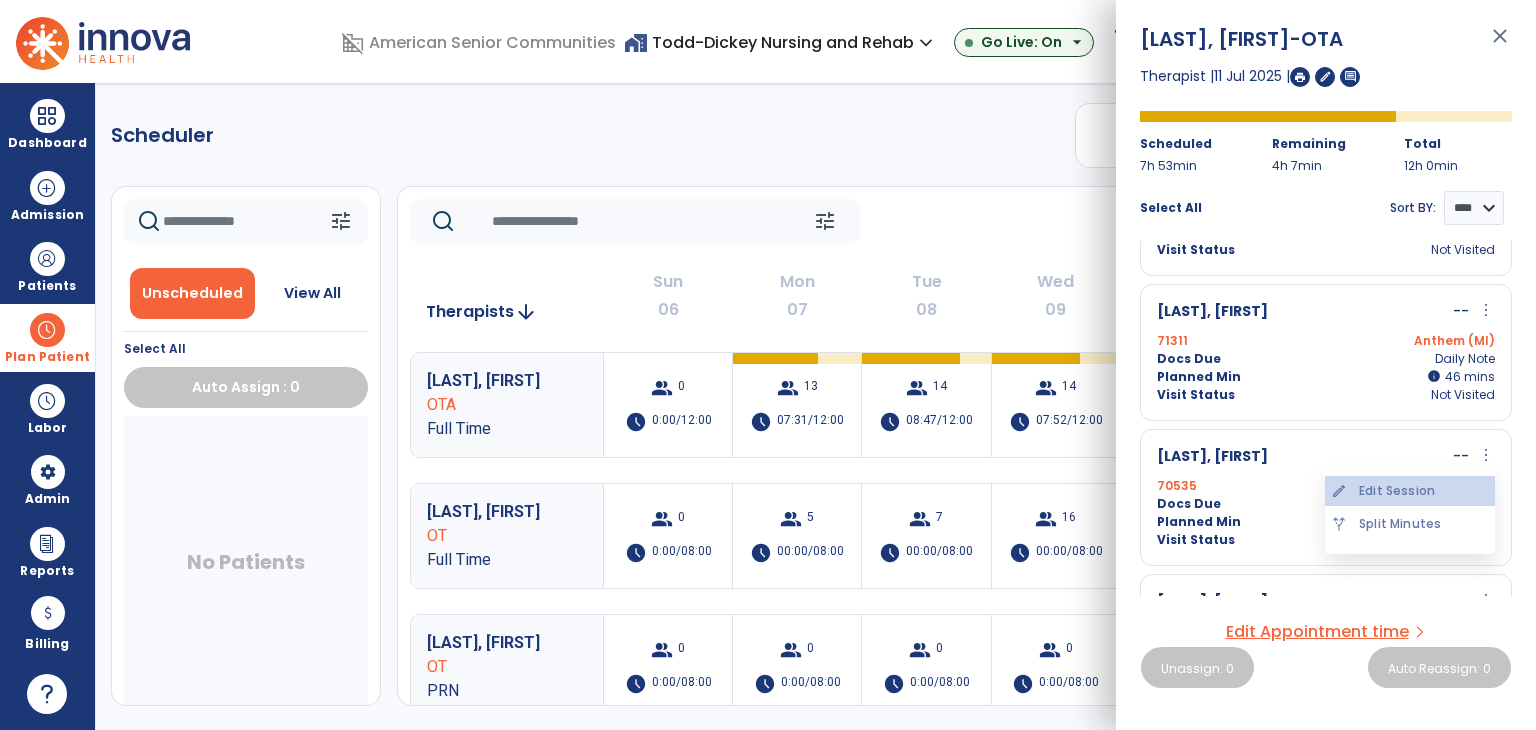 click on "edit   Edit Session" at bounding box center [1410, 491] 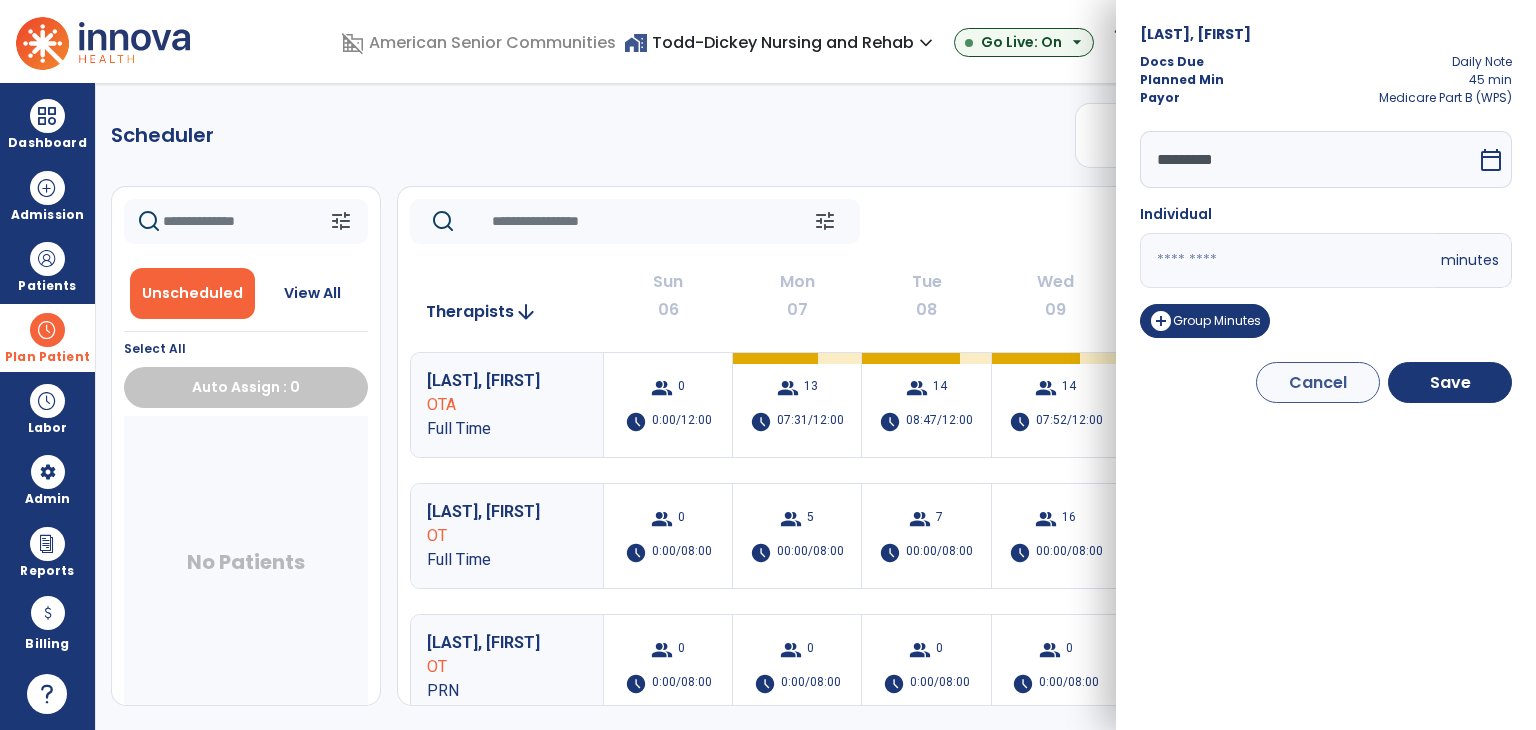 drag, startPoint x: 1211, startPoint y: 268, endPoint x: 1016, endPoint y: 265, distance: 195.02307 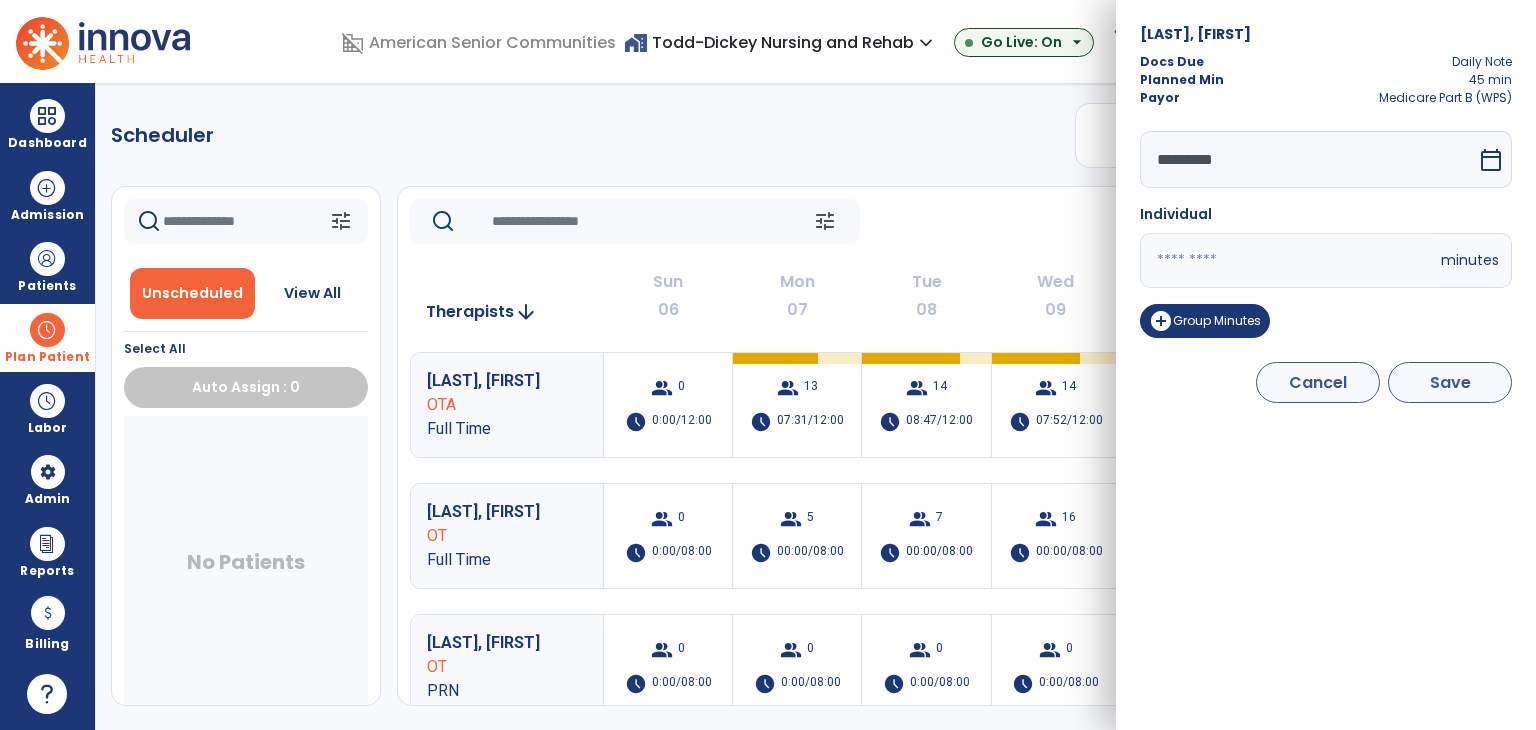 type on "**" 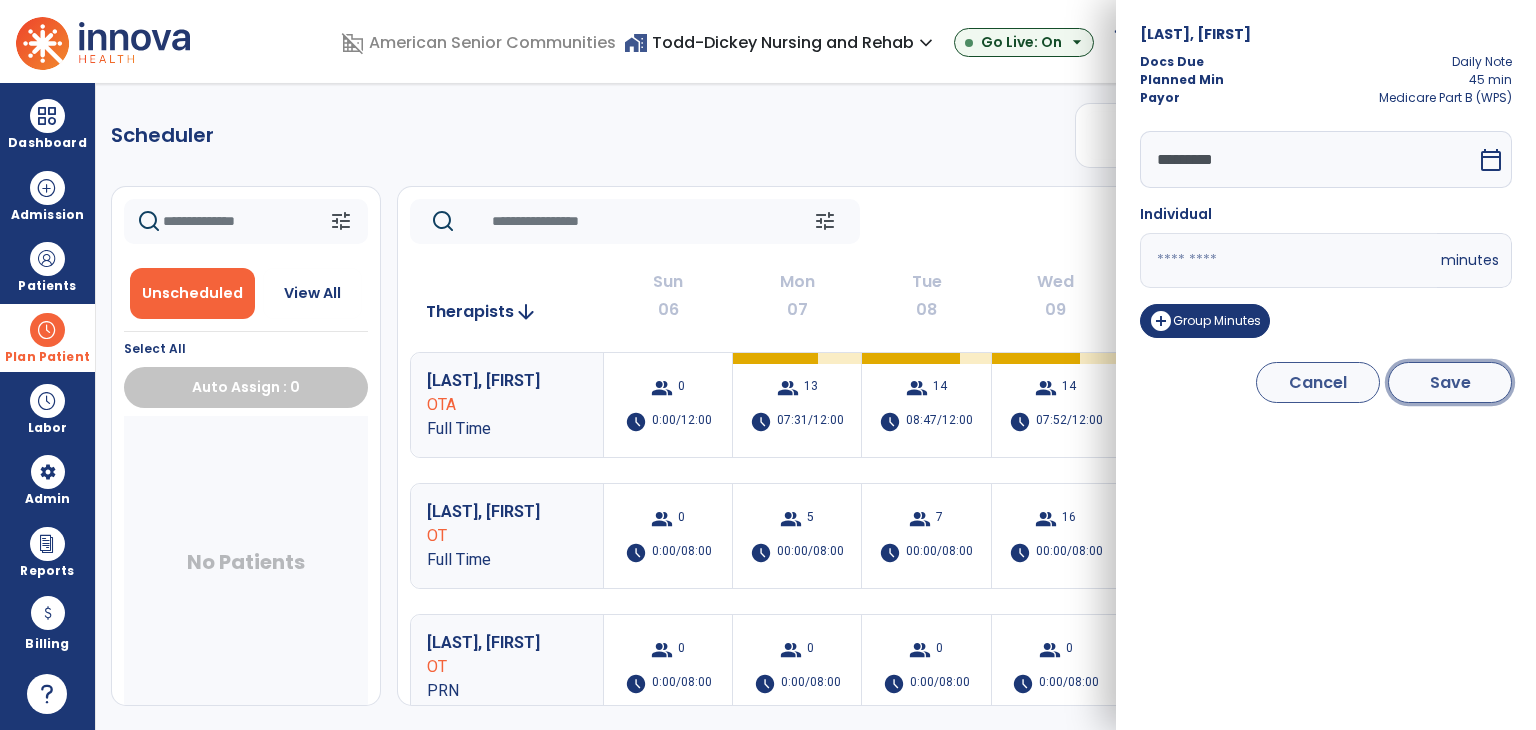 click on "Save" at bounding box center [1450, 382] 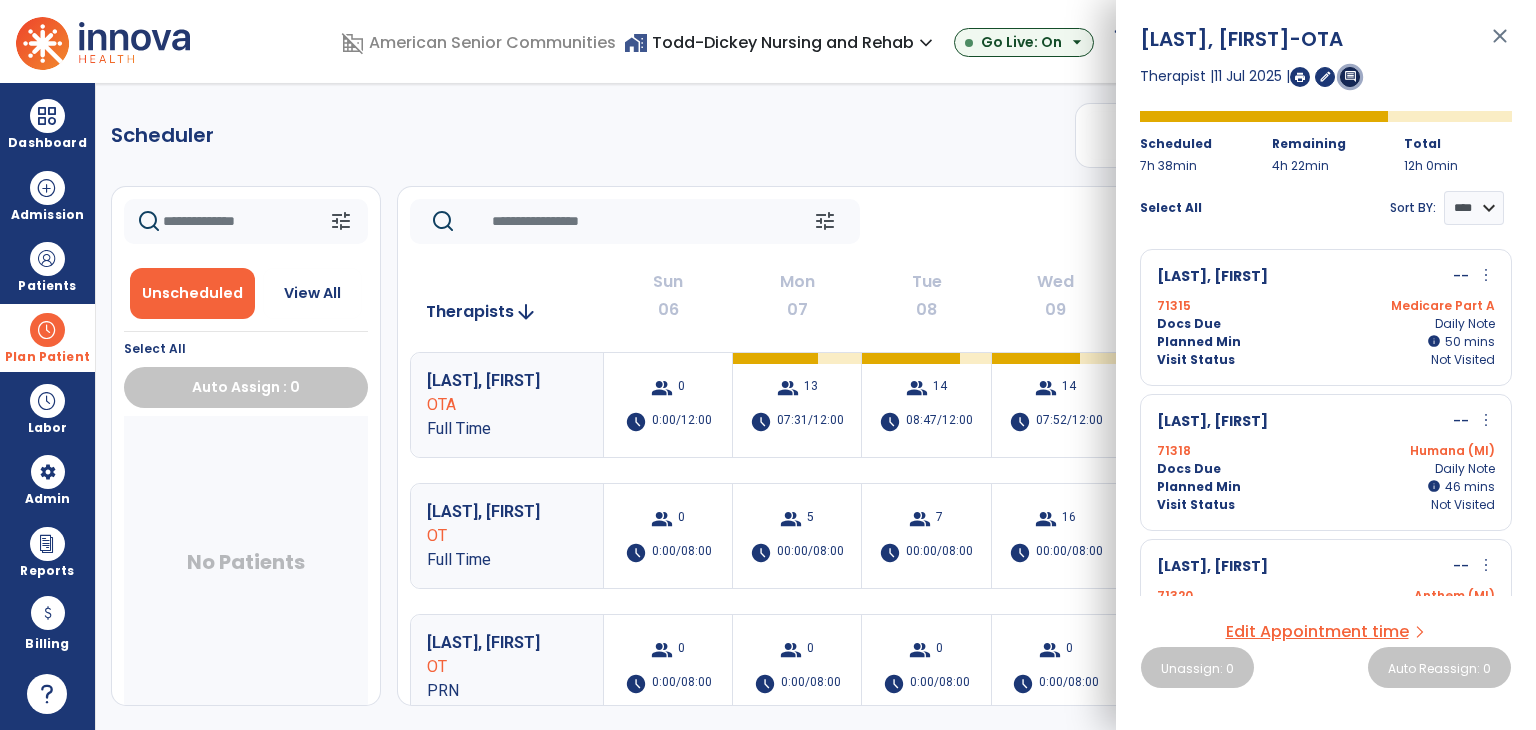 click on "comment" at bounding box center [1350, 76] 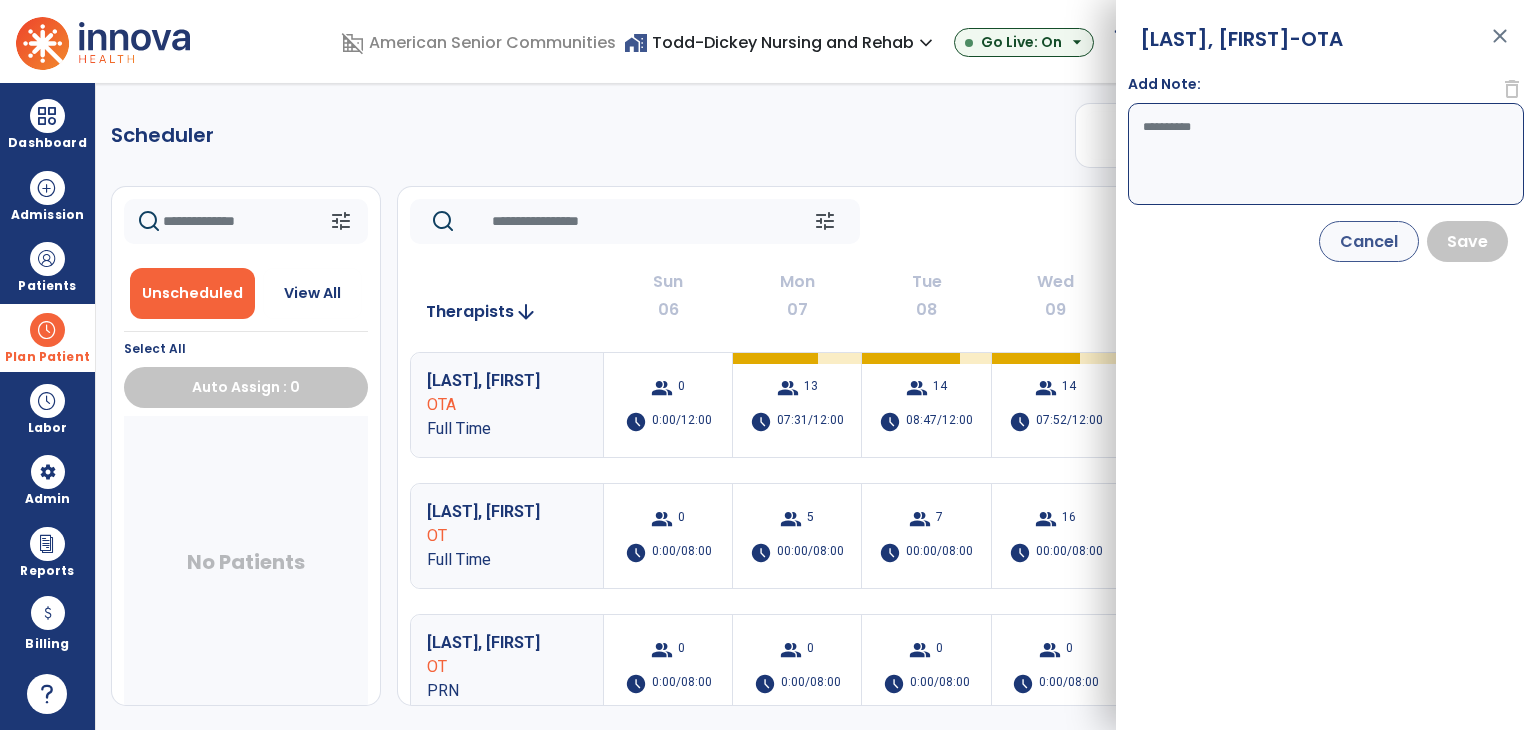click on "Add Note:" at bounding box center (1326, 154) 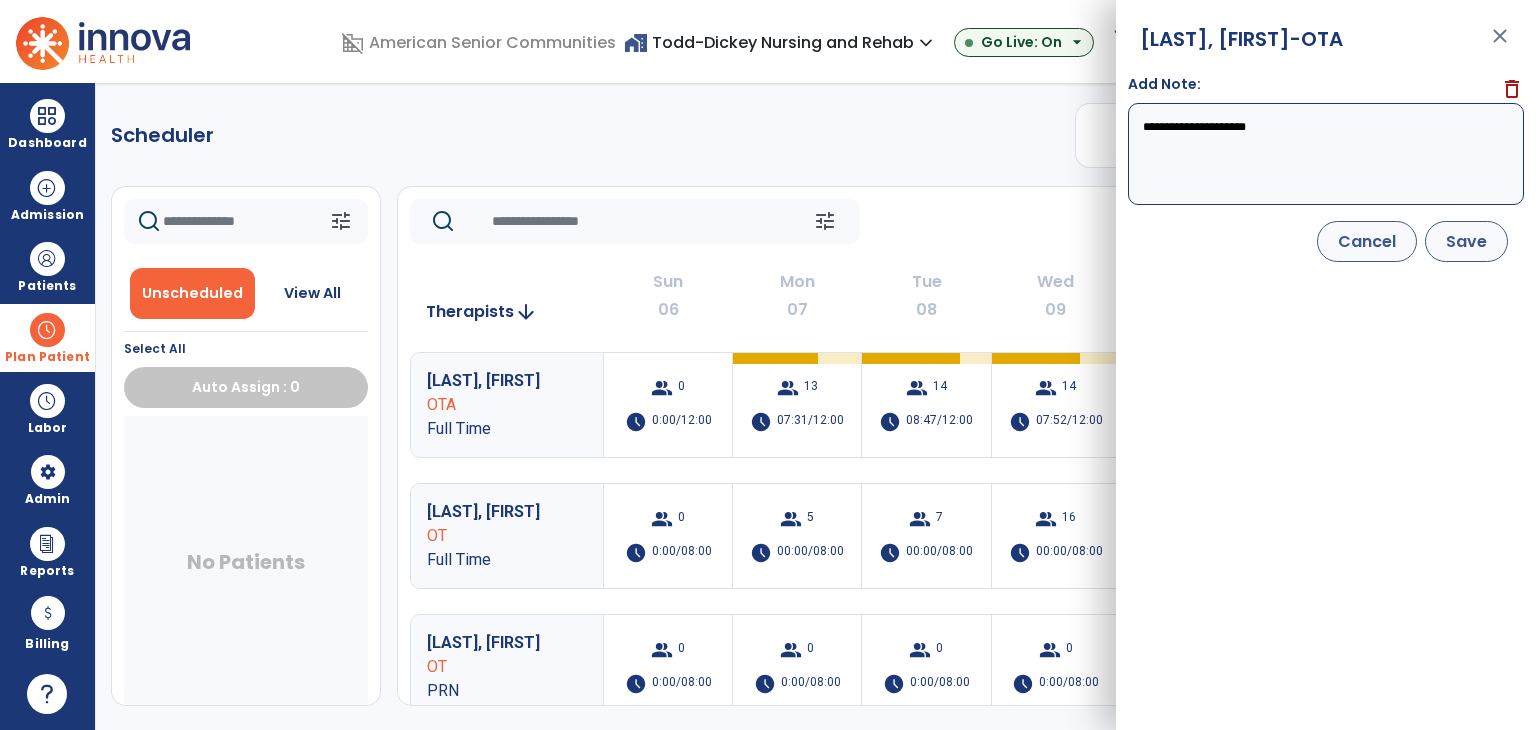 type on "**********" 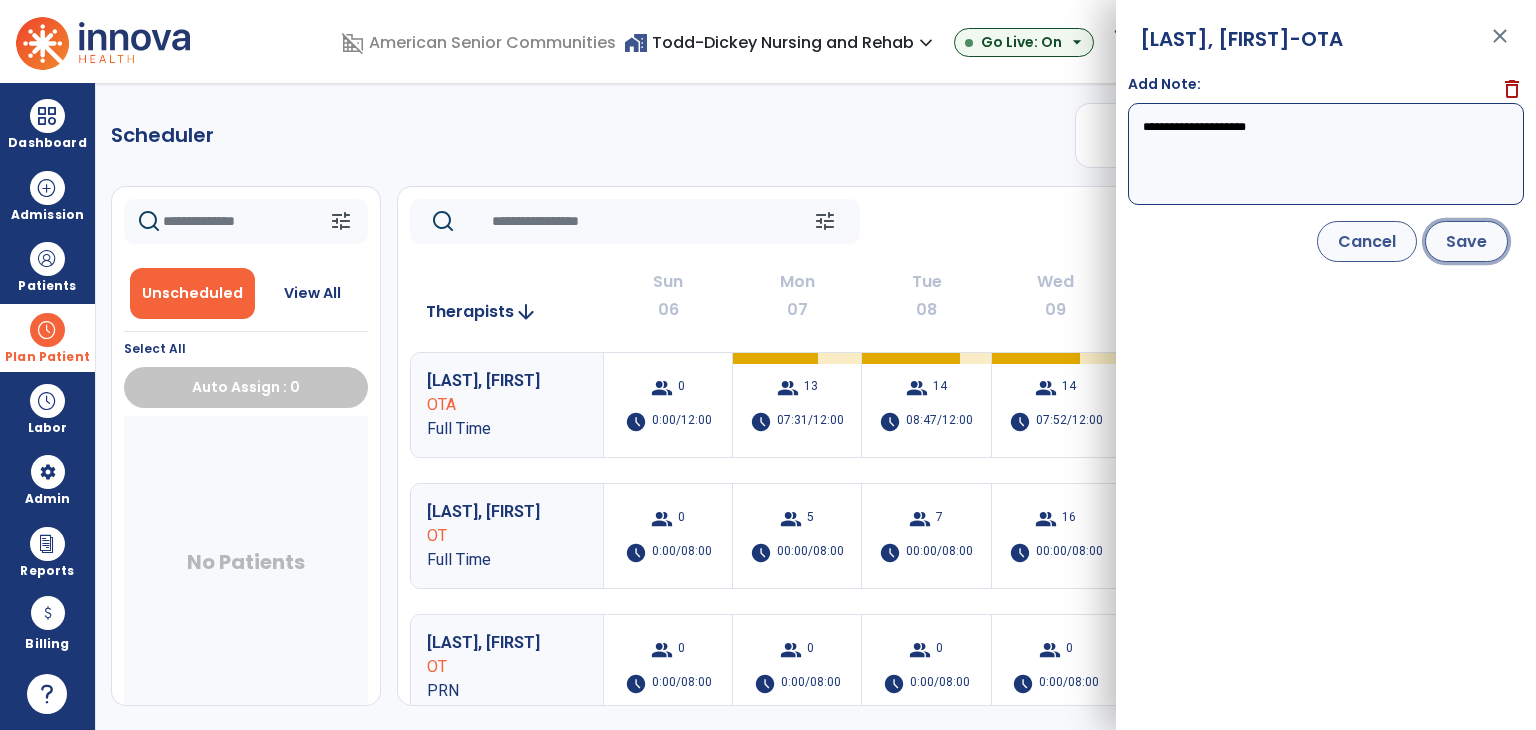 click on "Save" at bounding box center [1466, 241] 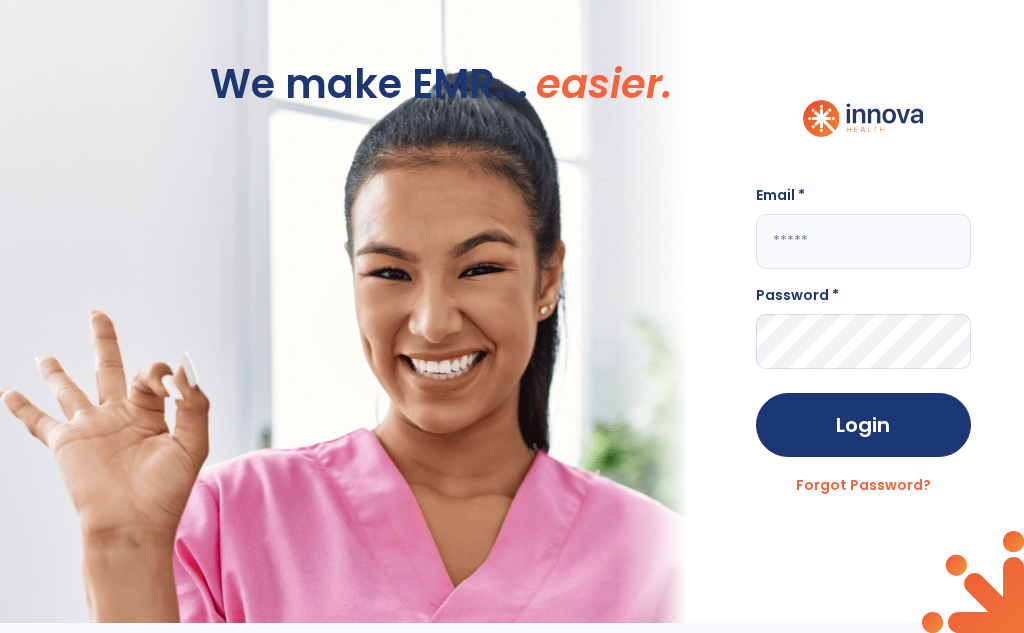 type on "**********" 